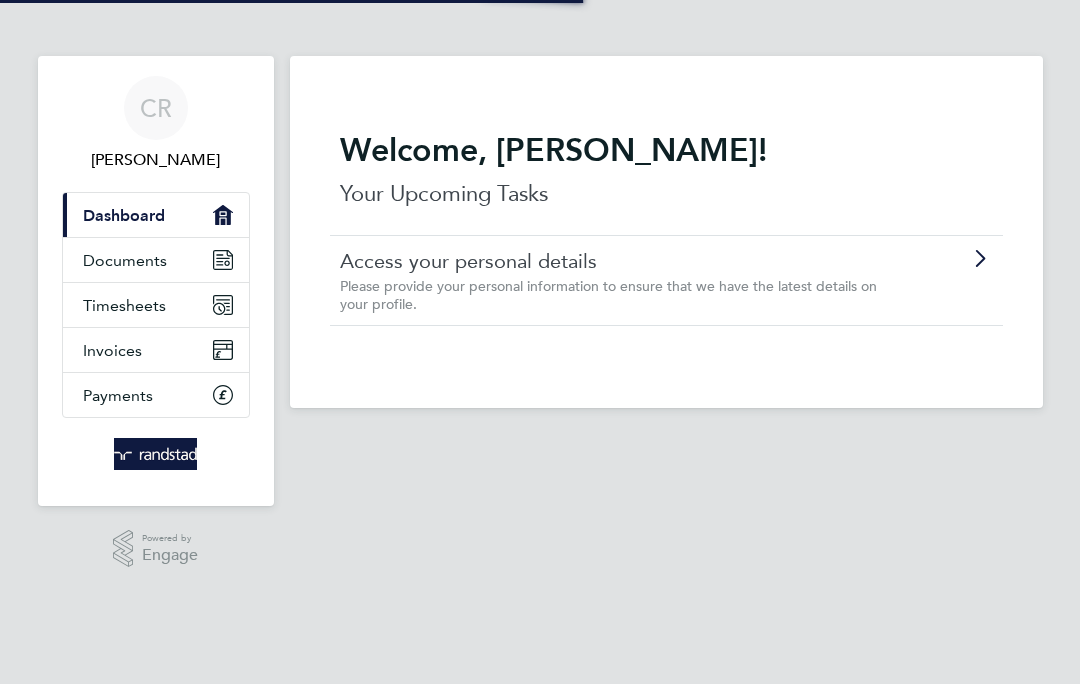 scroll, scrollTop: 0, scrollLeft: 0, axis: both 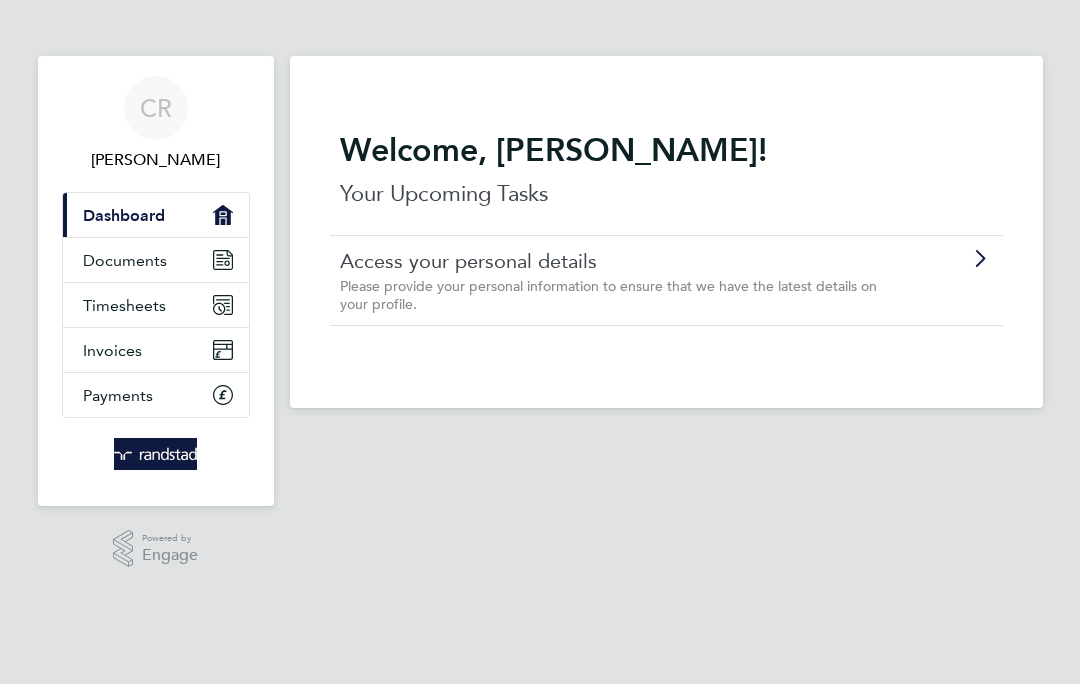 click on "Timesheets" at bounding box center [124, 305] 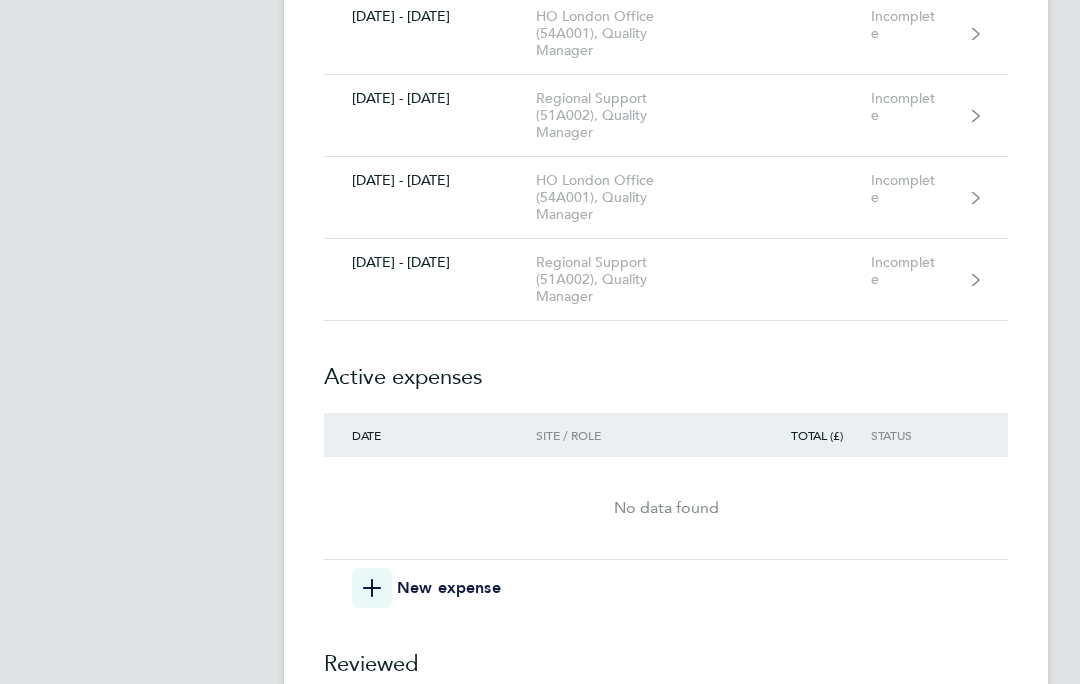 scroll, scrollTop: 9784, scrollLeft: 0, axis: vertical 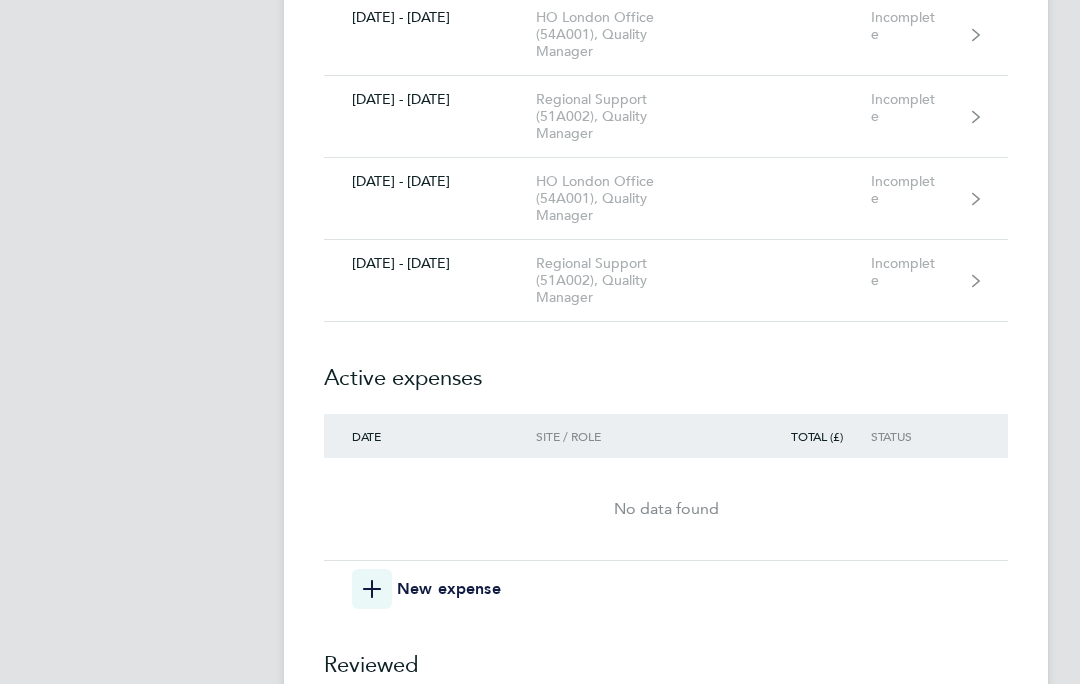 click on "12 - 18 Jul 2025  Regional Support (51A002), Quality Manager  Incomplete" 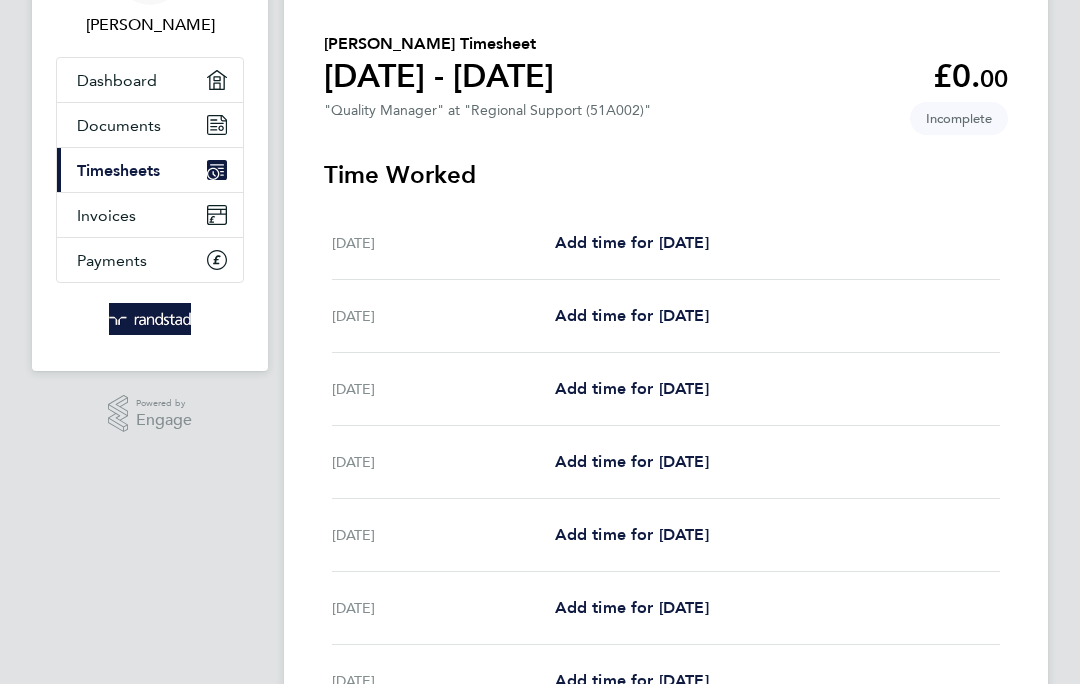 scroll, scrollTop: 163, scrollLeft: 0, axis: vertical 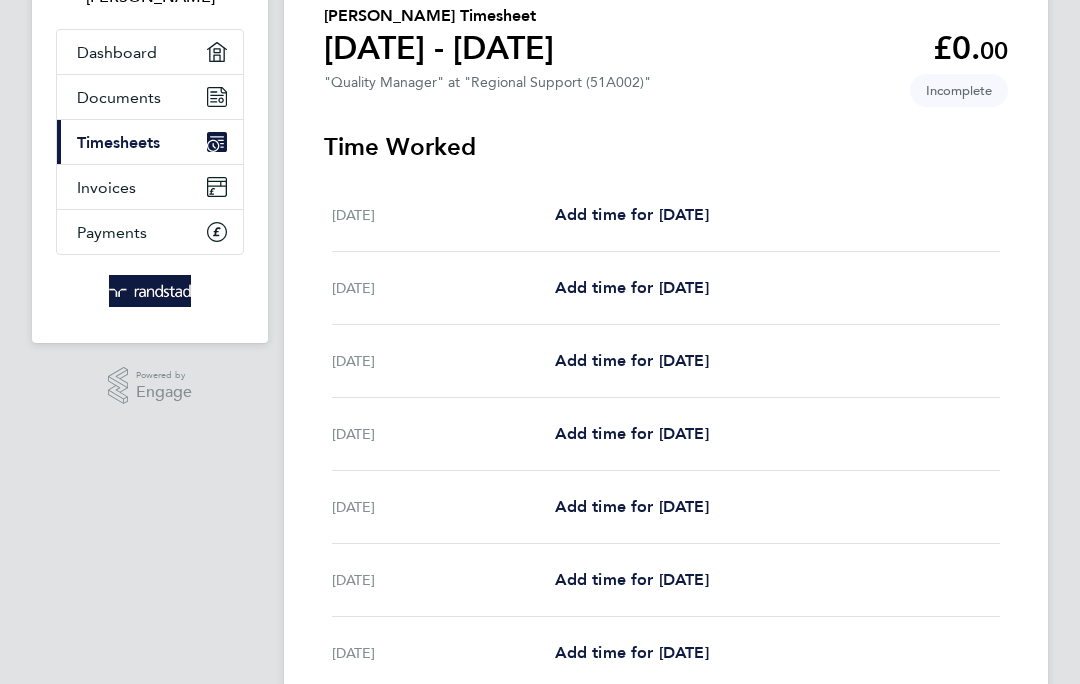 click on "Add time for Mon 14 Jul" at bounding box center (632, 360) 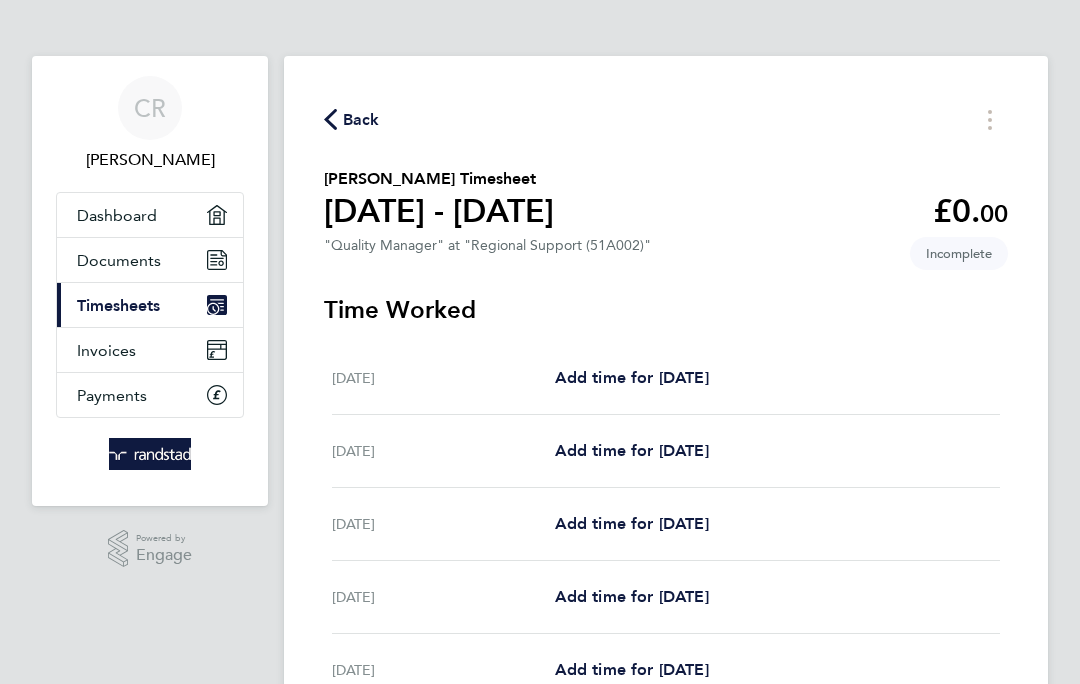 select on "30" 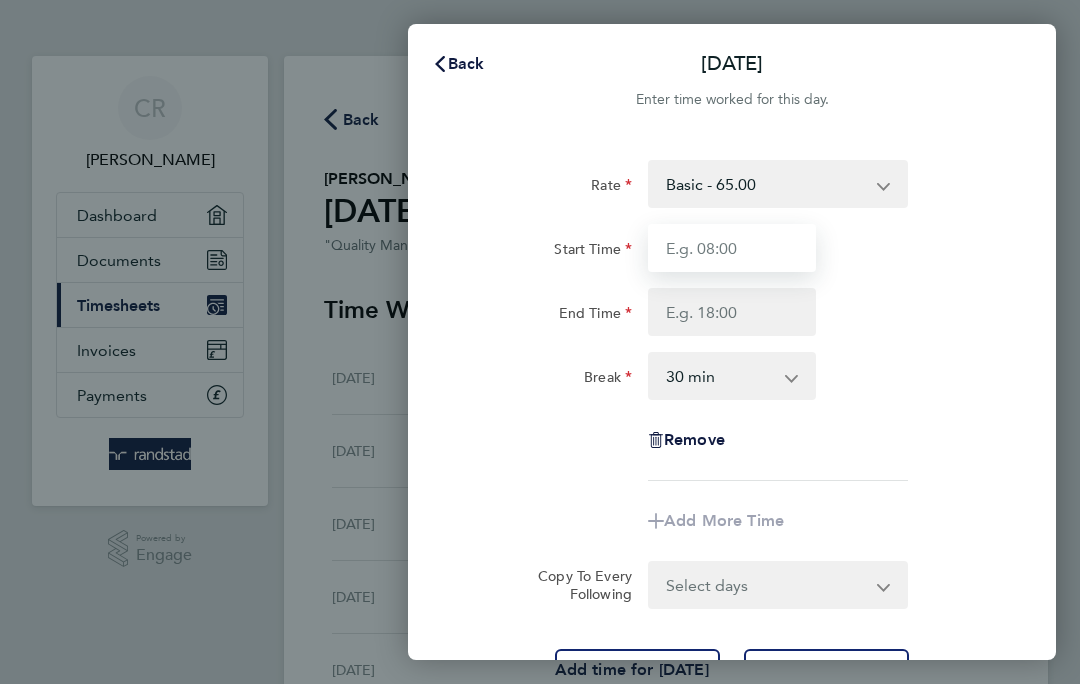 click on "Start Time" at bounding box center [732, 248] 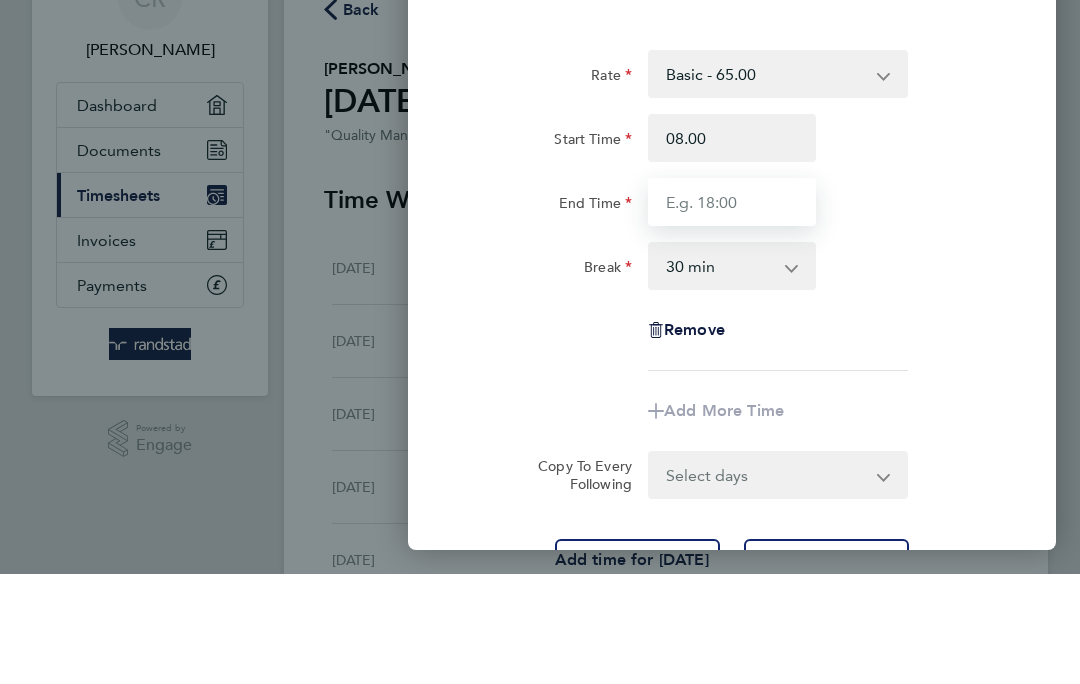 click on "End Time" at bounding box center (732, 312) 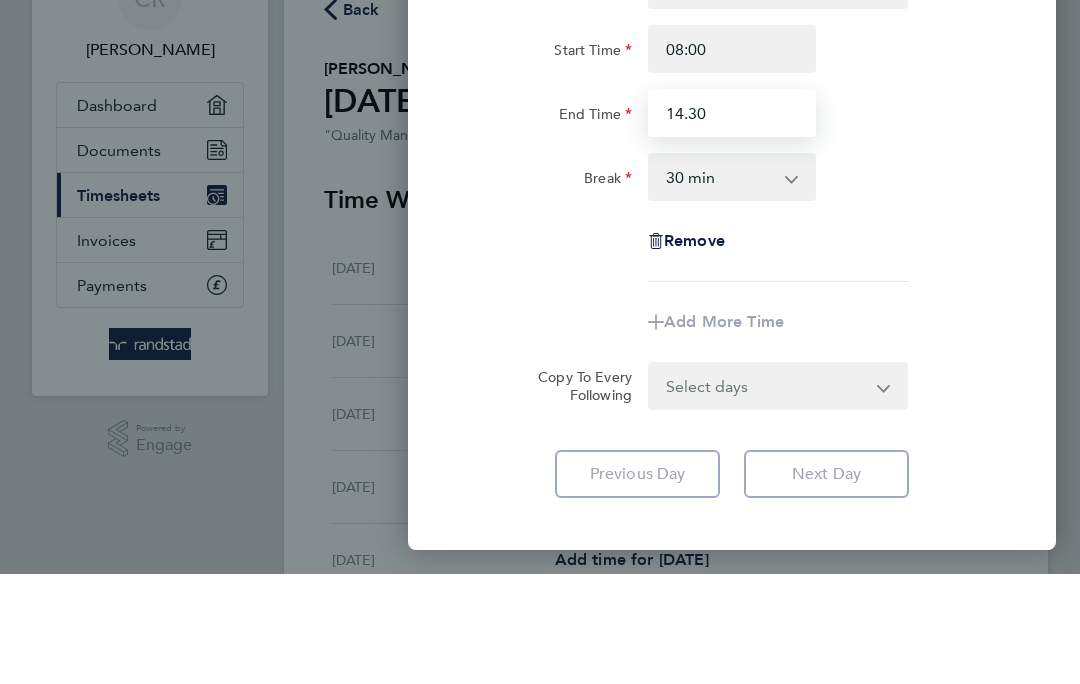 scroll, scrollTop: 87, scrollLeft: 0, axis: vertical 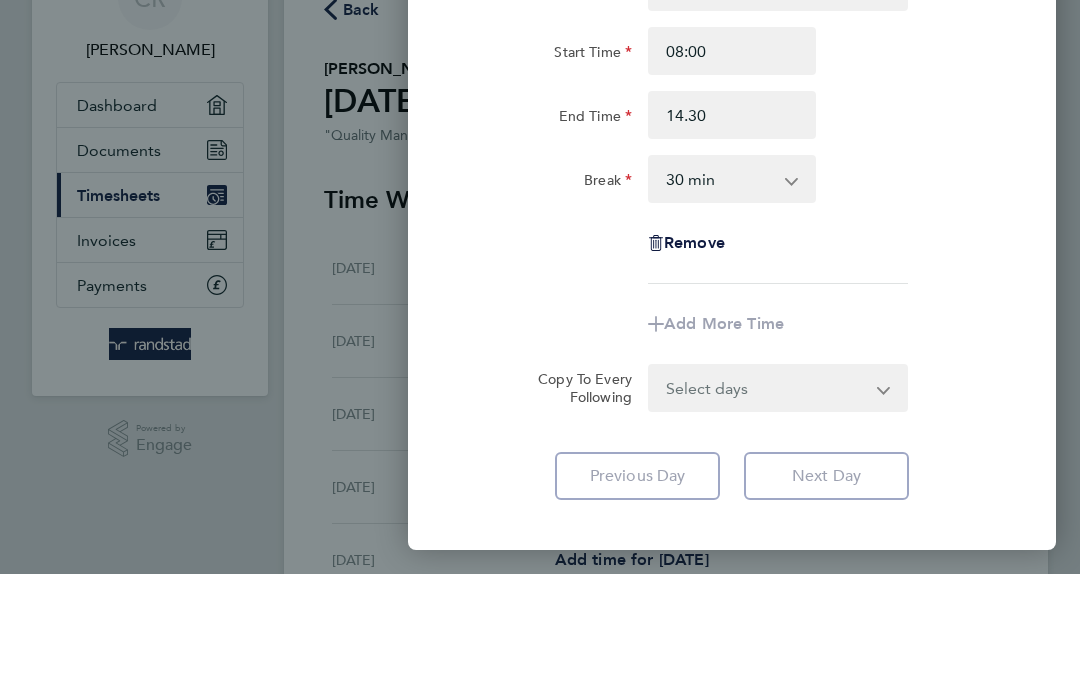 click on "0 min   15 min   30 min   45 min   60 min   75 min   90 min" at bounding box center (720, 289) 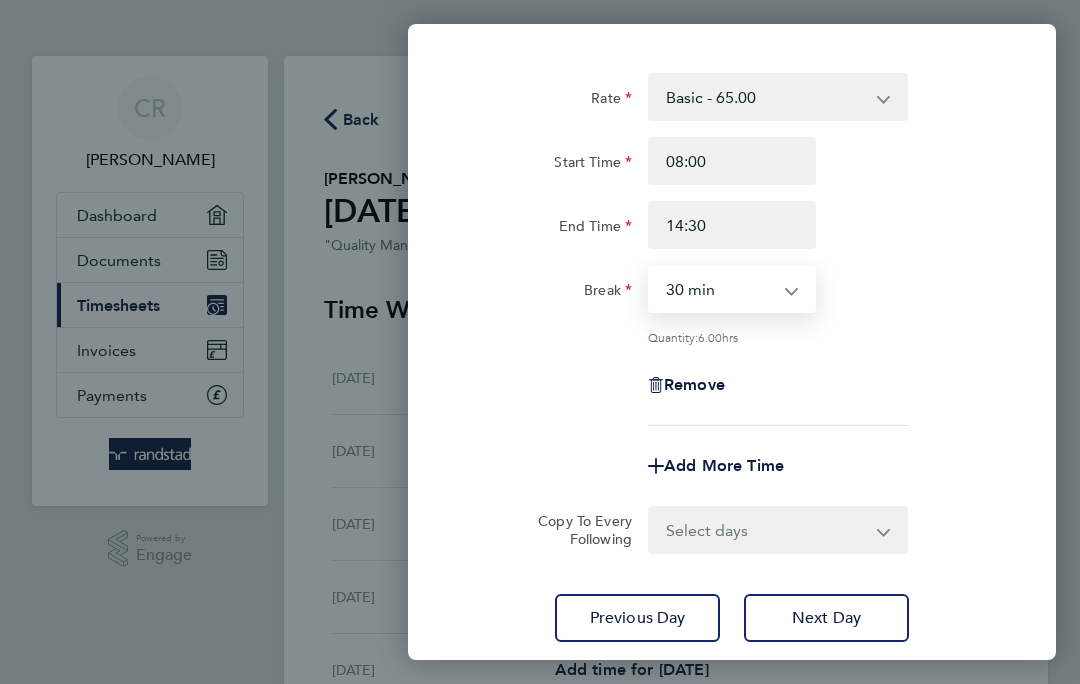 select on "15" 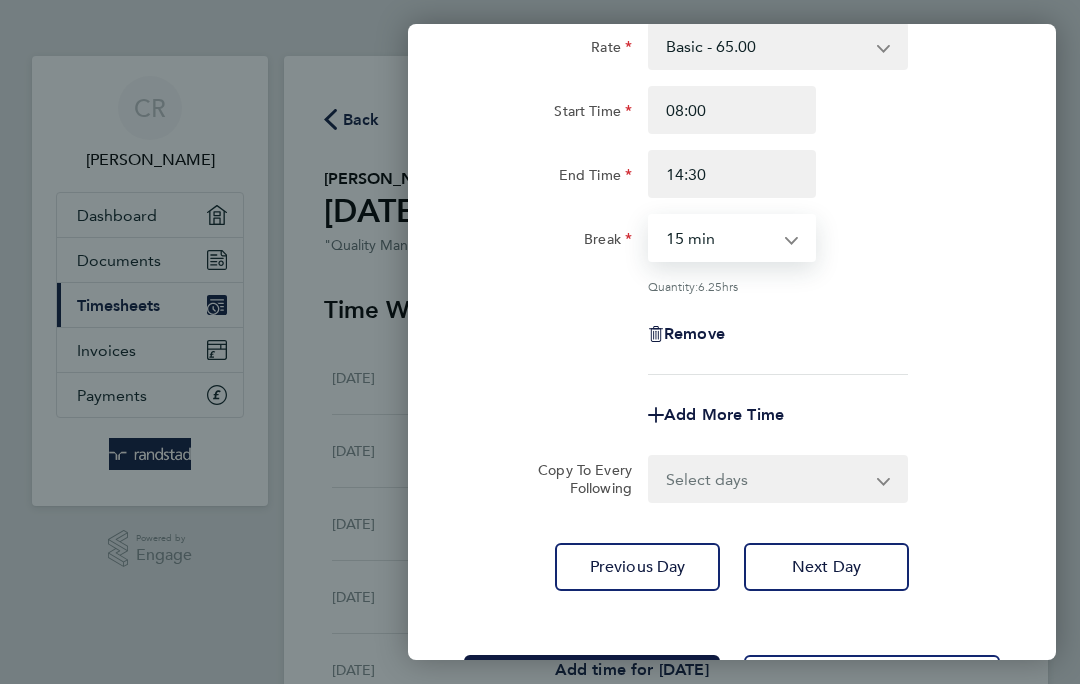 scroll, scrollTop: 134, scrollLeft: 0, axis: vertical 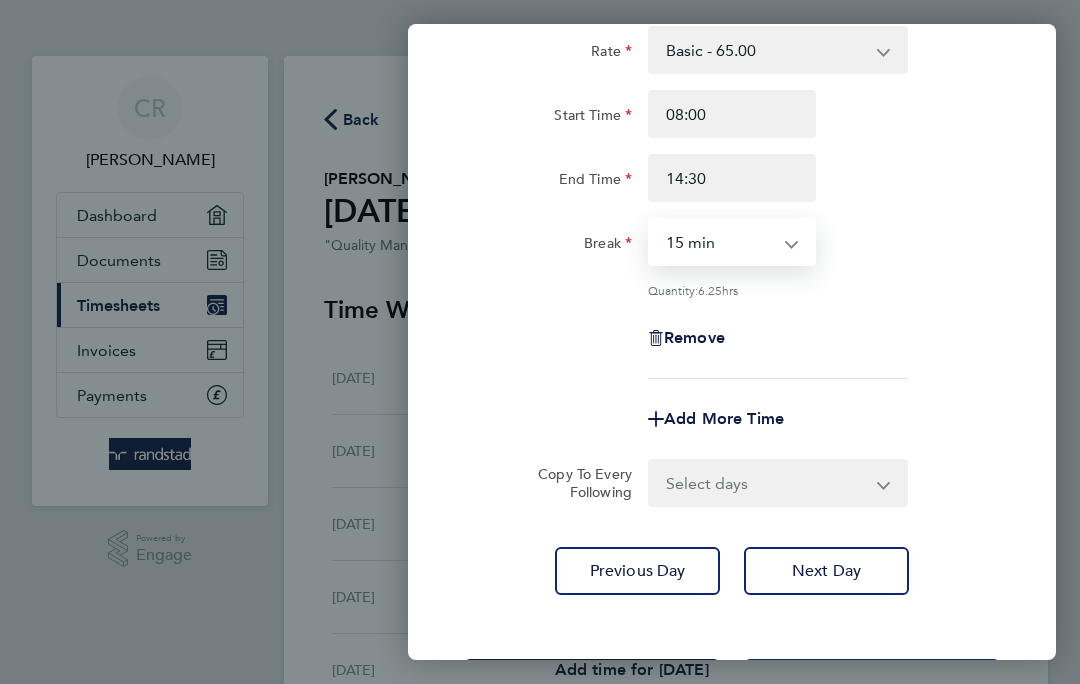 click on "Save Timesheet" 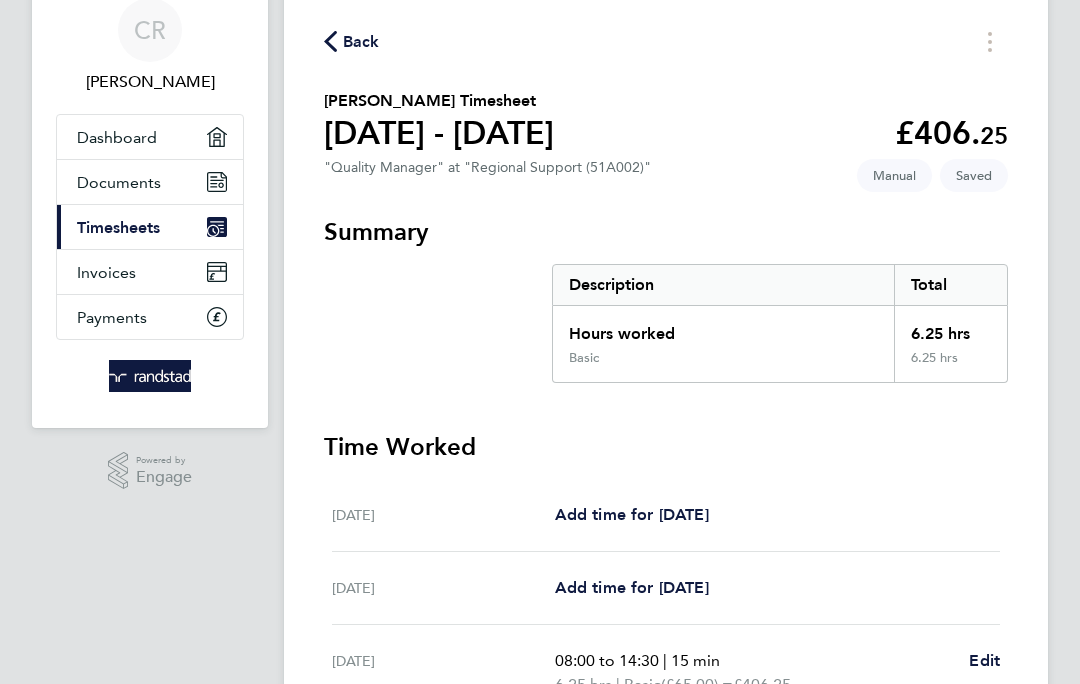 scroll, scrollTop: 0, scrollLeft: 0, axis: both 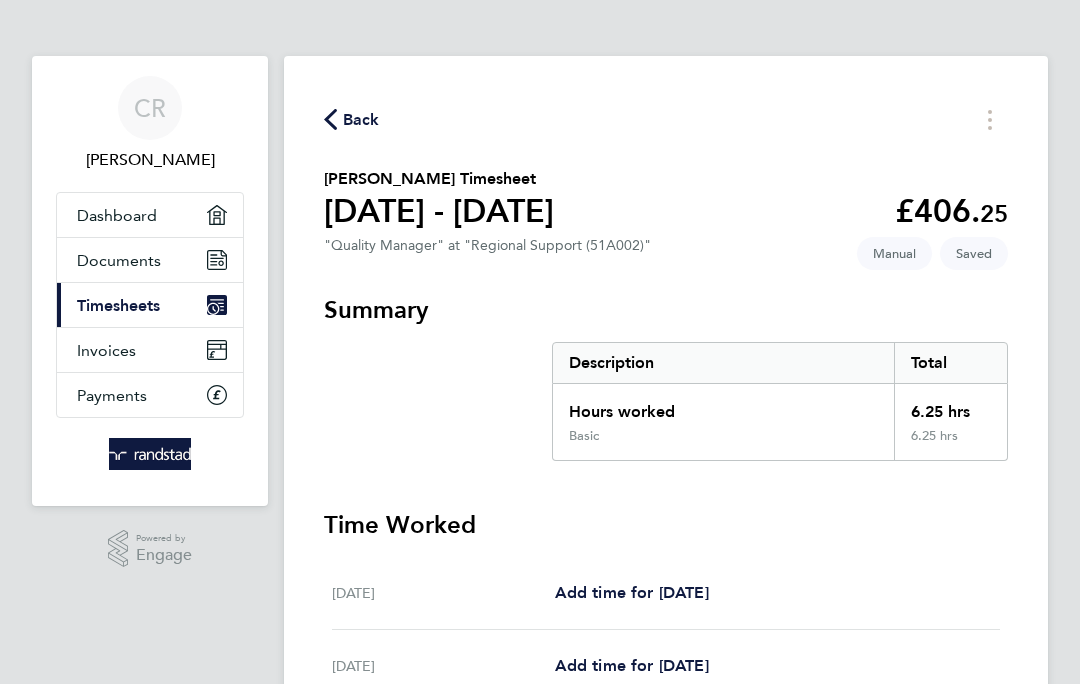 click 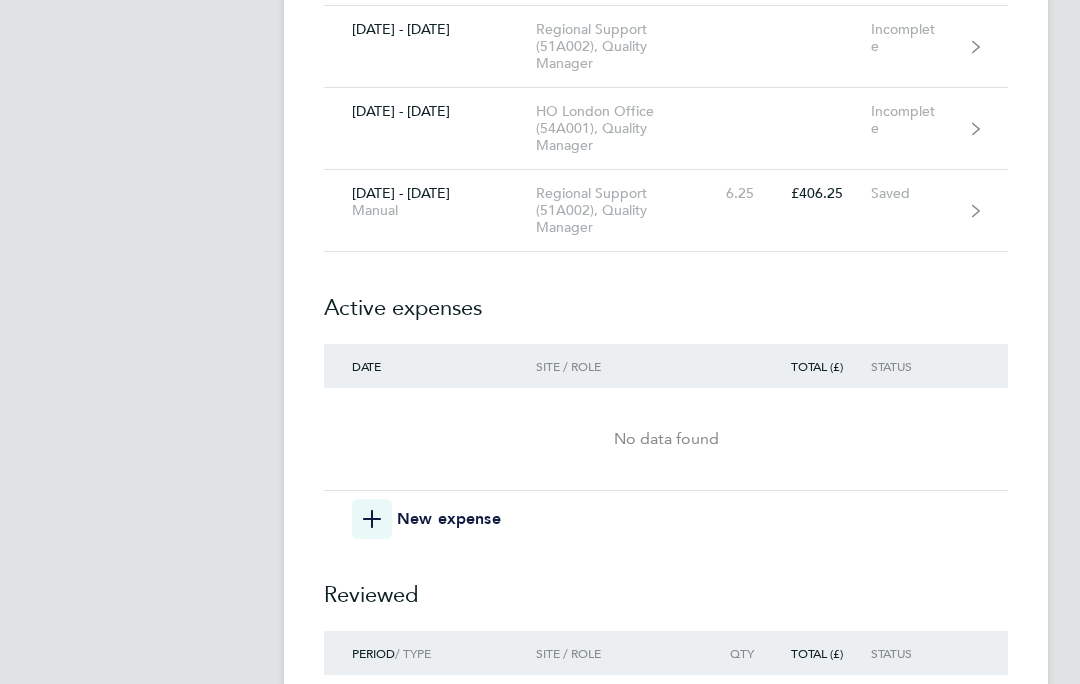 scroll, scrollTop: 9853, scrollLeft: 0, axis: vertical 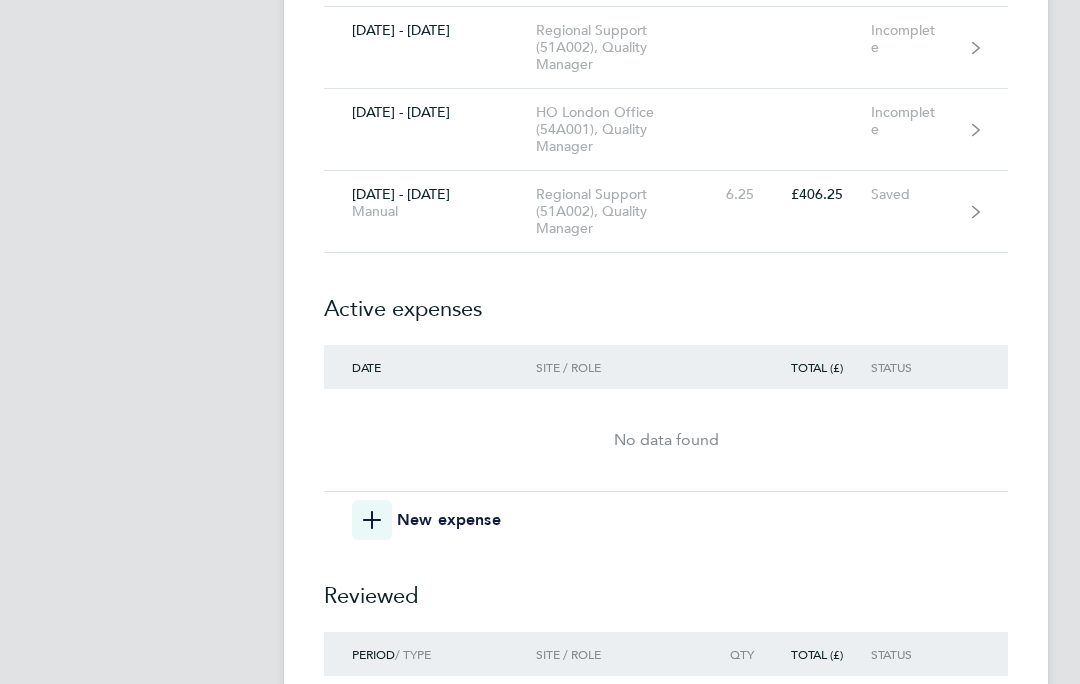 click 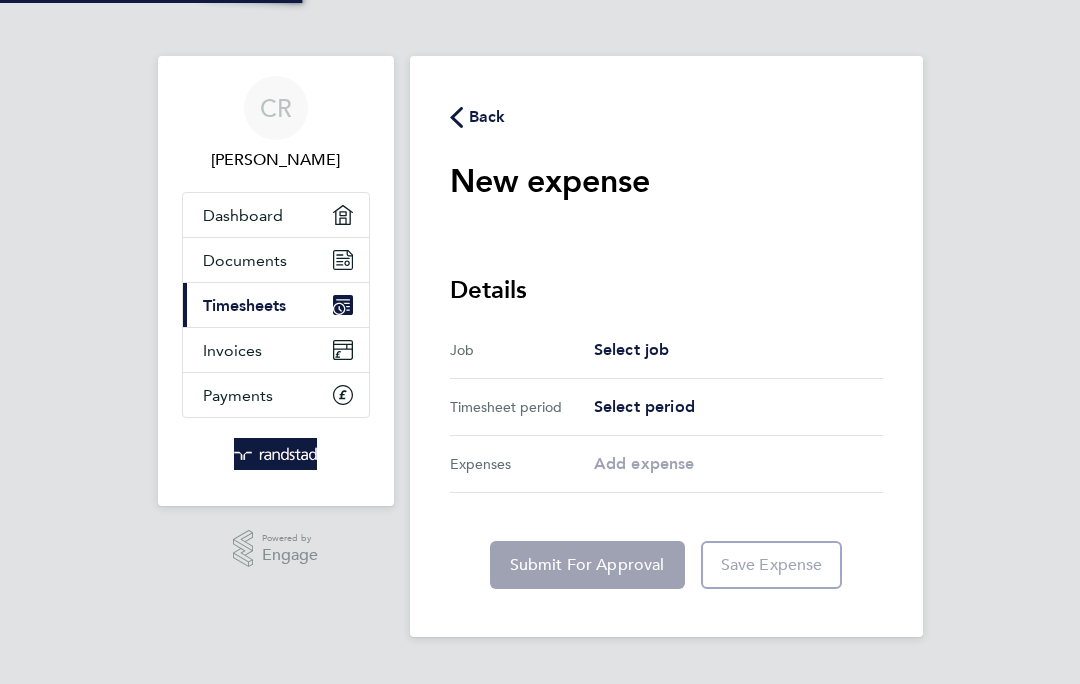 scroll, scrollTop: 0, scrollLeft: 0, axis: both 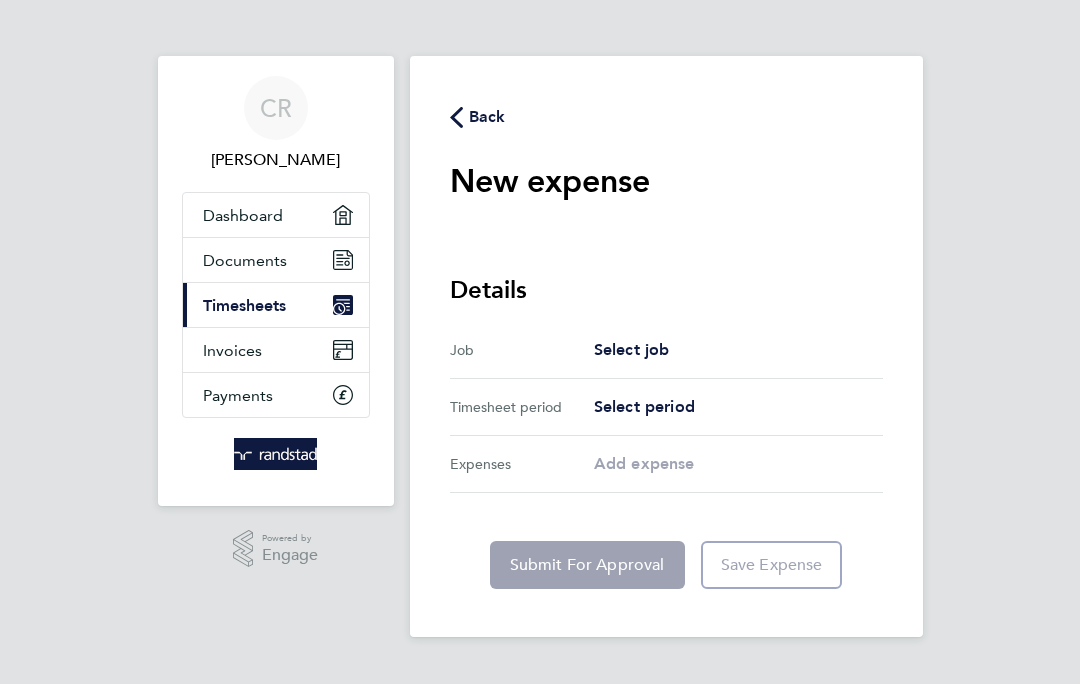 click on "Select job" at bounding box center (632, 349) 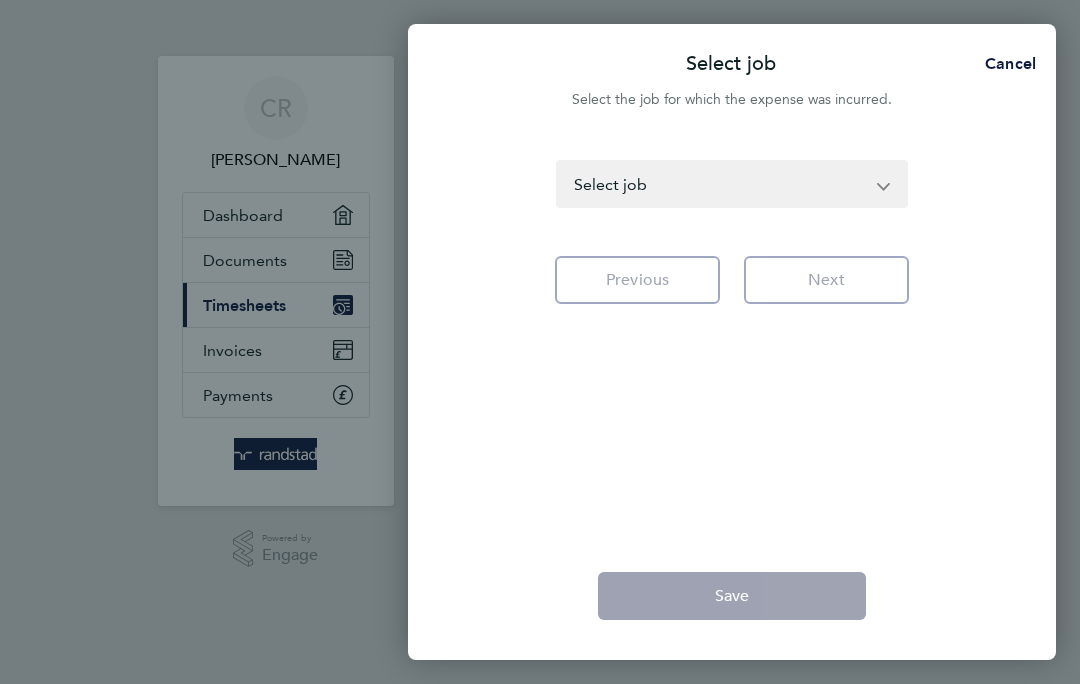 click on "HO London Office (54A001) - Quality Manager   Brighton & Canterbury Overhead (93A001) - Quallity Manager   Regional Support (51A002) - Quality Manager   Select job" 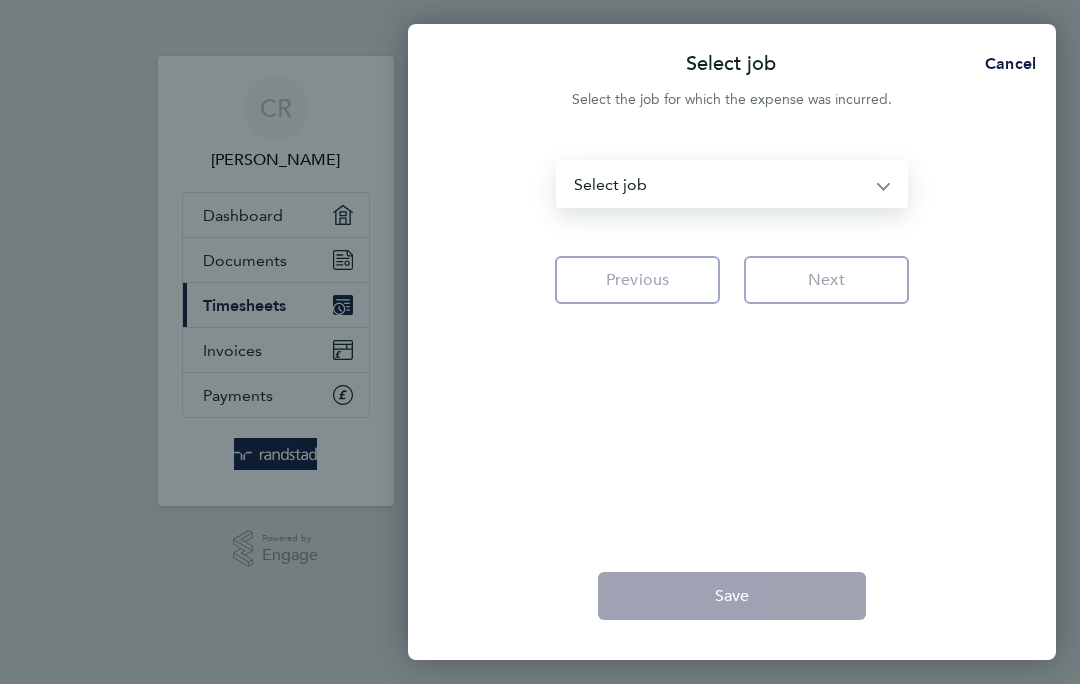 select on "121233" 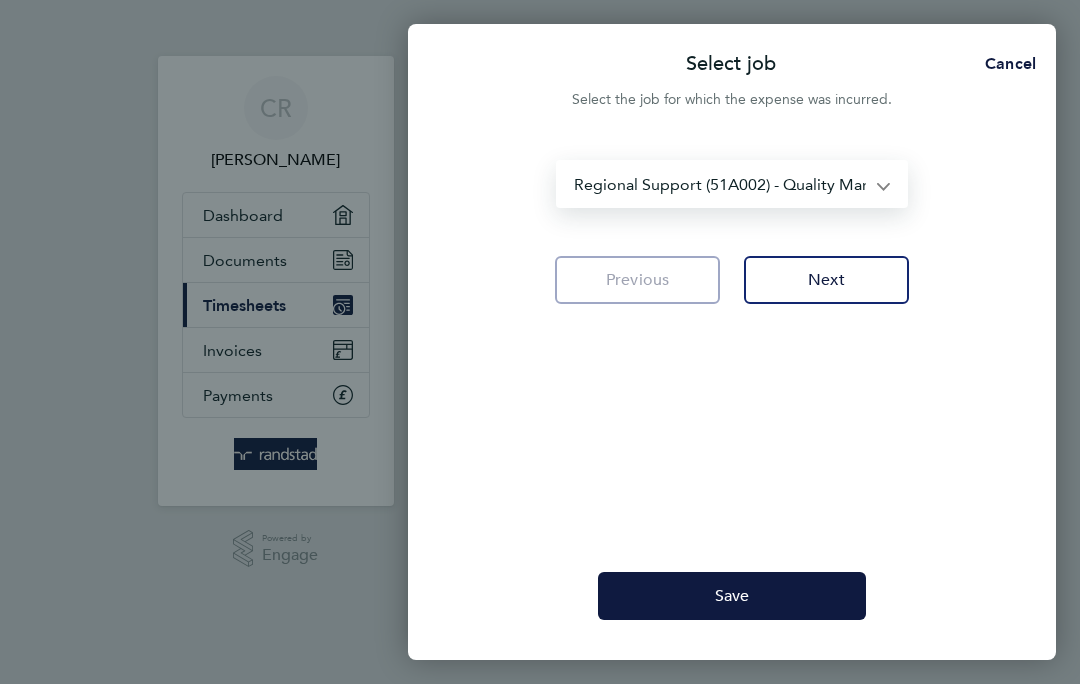 click on "Next" 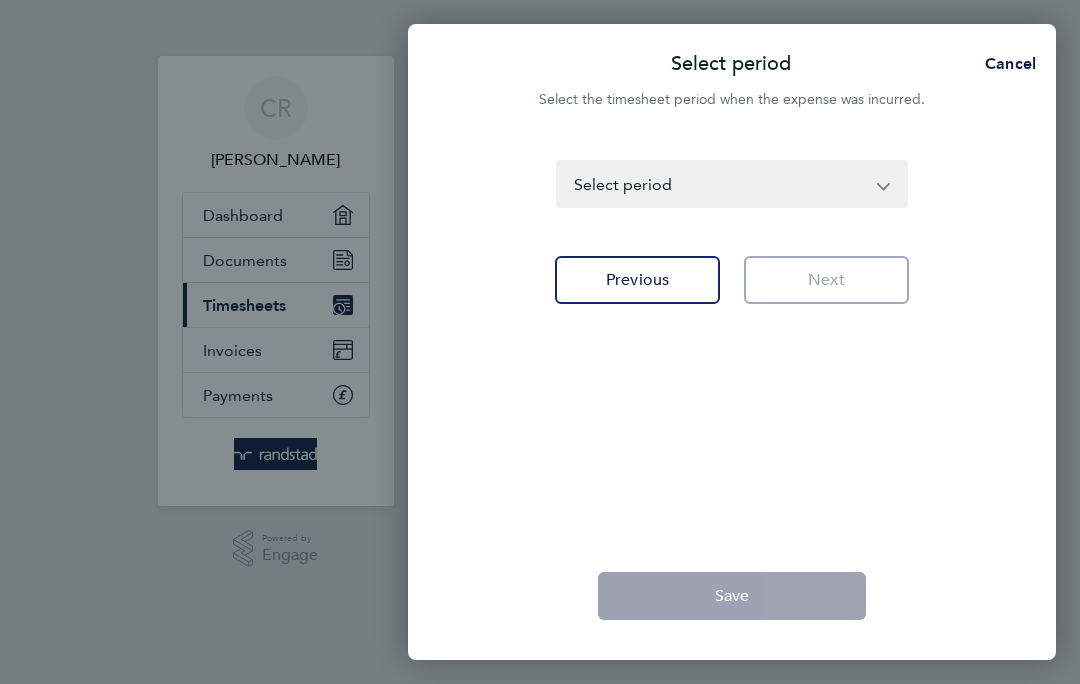click on "04 - 10 Jun 2022   11 - 17 Jun 2022   18 - 24 Jun 2022   25 Jun - 01 Jul 2022   02 - 08 Jul 2022   09 - 15 Jul 2022   16 - 22 Jul 2022   23 - 29 Jul 2022   30 Jul - 05 Aug 2022   06 - 12 Aug 2022   13 - 19 Aug 2022   20 - 26 Aug 2022   27 Aug - 02 Sep 2022   03 - 09 Sep 2022   10 - 16 Sep 2022   17 - 23 Sep 2022   24 - 30 Sep 2022   01 - 07 Oct 2022   08 - 14 Oct 2022   15 - 21 Oct 2022   22 - 28 Oct 2022   29 Oct - 04 Nov 2022   05 - 11 Nov 2022   12 - 18 Nov 2022   19 - 25 Nov 2022   26 Nov - 02 Dec 2022   03 - 09 Dec 2022   10 - 16 Dec 2022   17 - 23 Dec 2022   24 - 30 Dec 2022   31 Dec 2022 - 06 Jan 2023   07 - 13 Jan 2023   14 - 20 Jan 2023   21 - 27 Jan 2023   28 Jan - 03 Feb 2023   04 - 10 Feb 2023   11 - 17 Feb 2023   18 - 24 Feb 2023   25 Feb - 03 Mar 2023   04 - 10 Mar 2023   11 - 17 Mar 2023   18 - 24 Mar 2023   25 - 31 Mar 2023   01 - 07 Apr 2023   08 - 14 Apr 2023   15 - 21 Apr 2023   22 - 28 Apr 2023   29 Apr - 05 May 2023   06 - 12 May 2023   13 - 19 May 2023   20 - 26 May 2023" 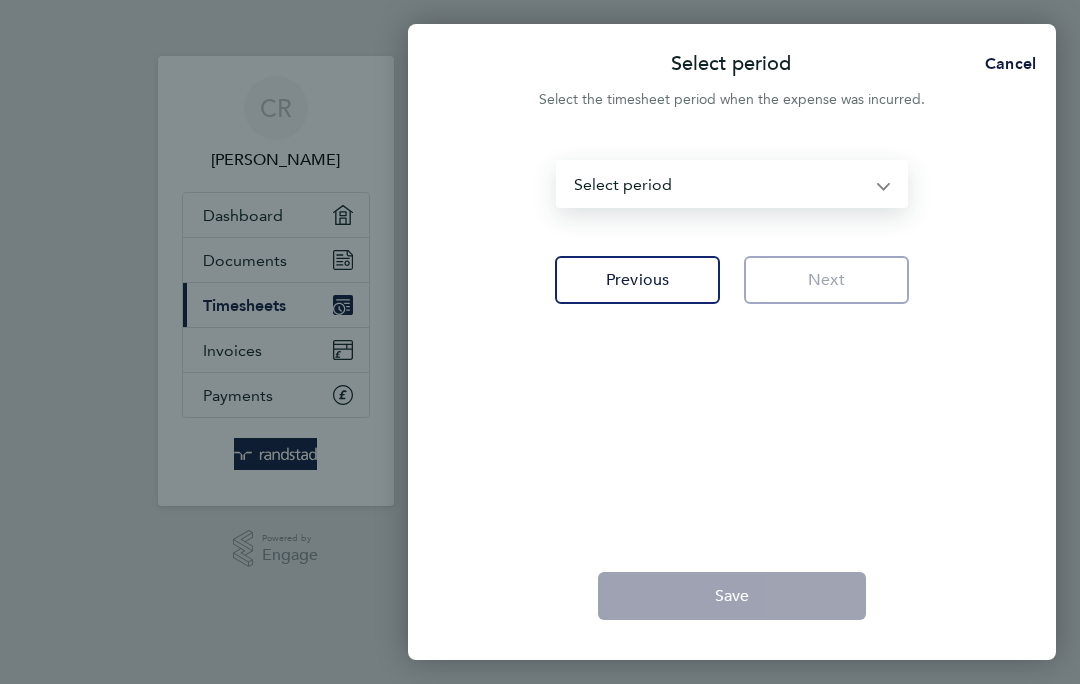 select on "162: Object" 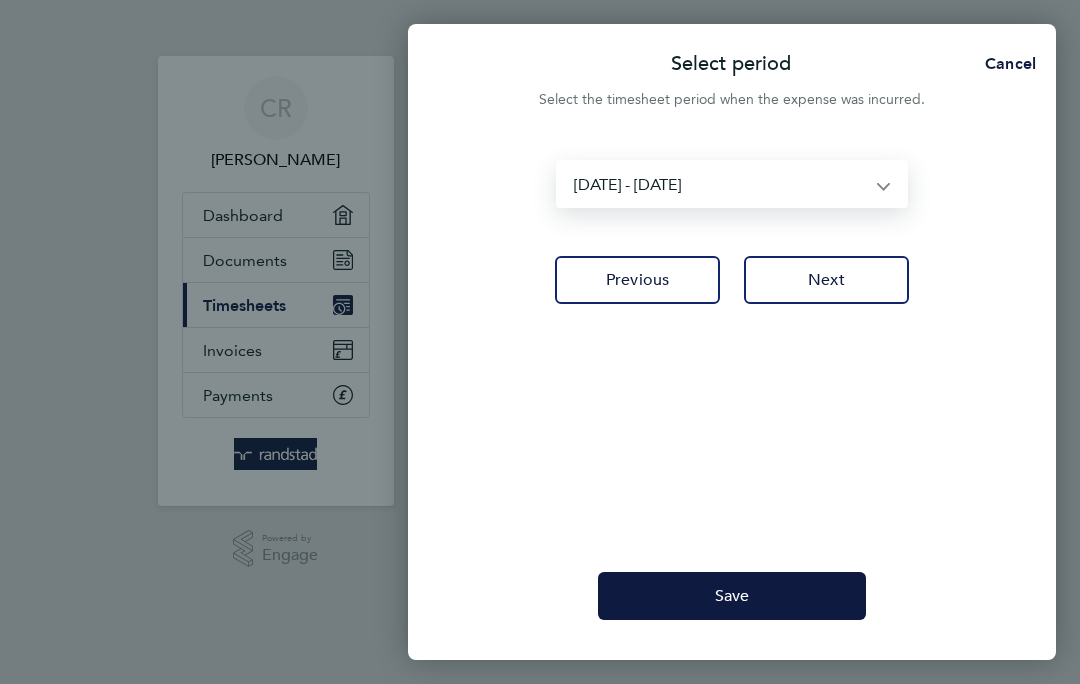 click on "Next" 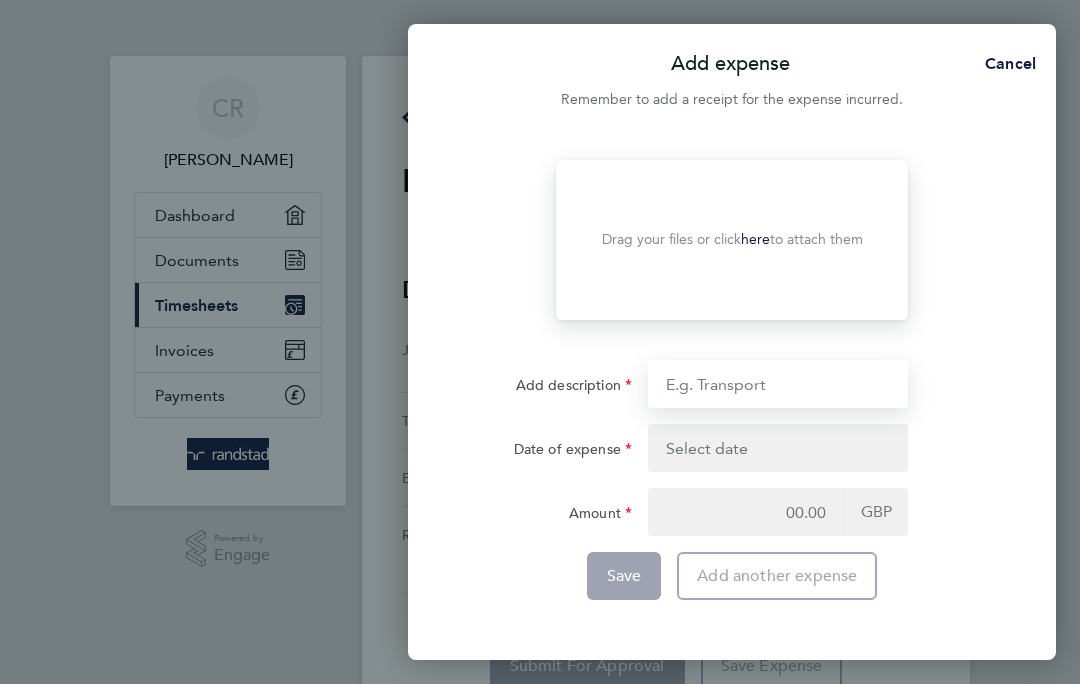 click on "Add description" at bounding box center (778, 384) 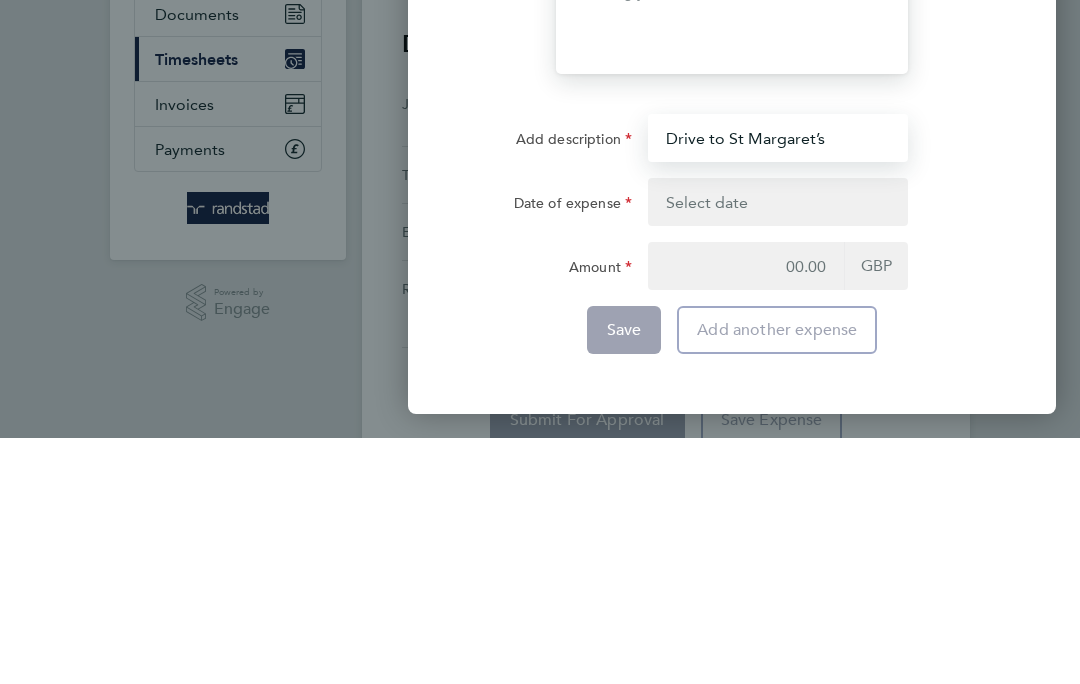 type on "Drive to St Margaret’s" 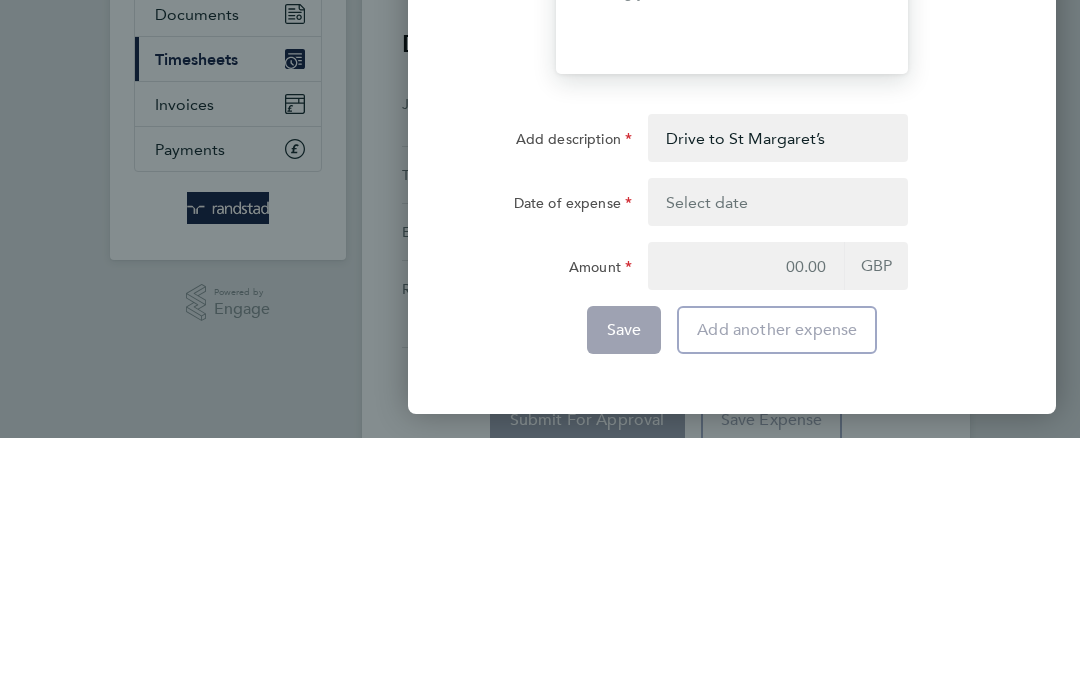 click 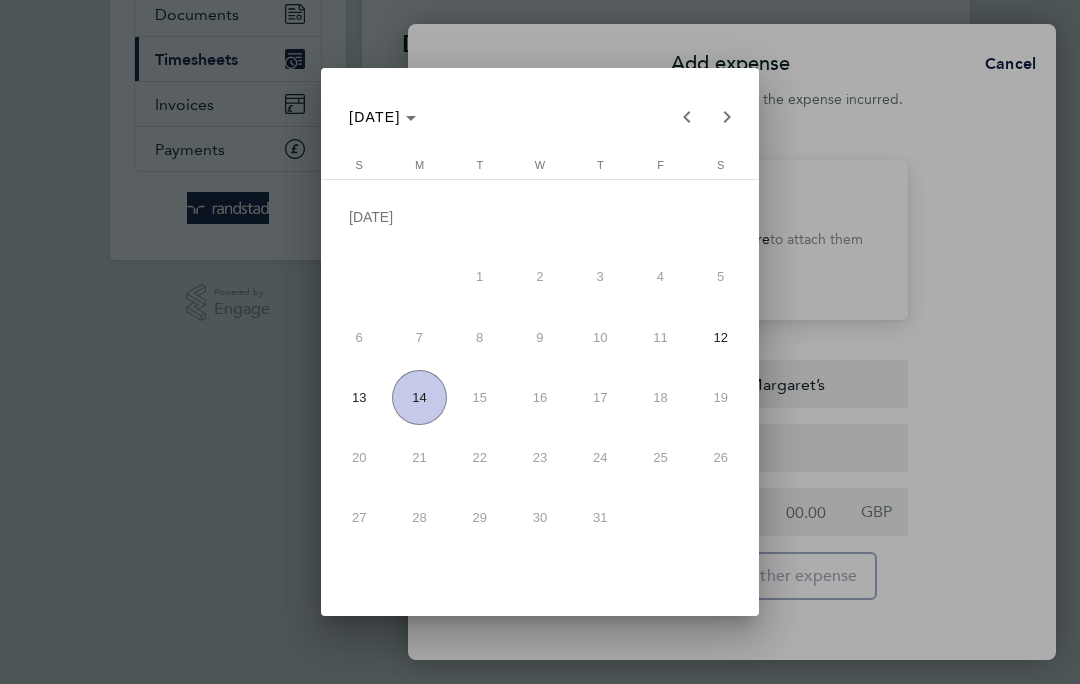 click on "14" at bounding box center [419, 397] 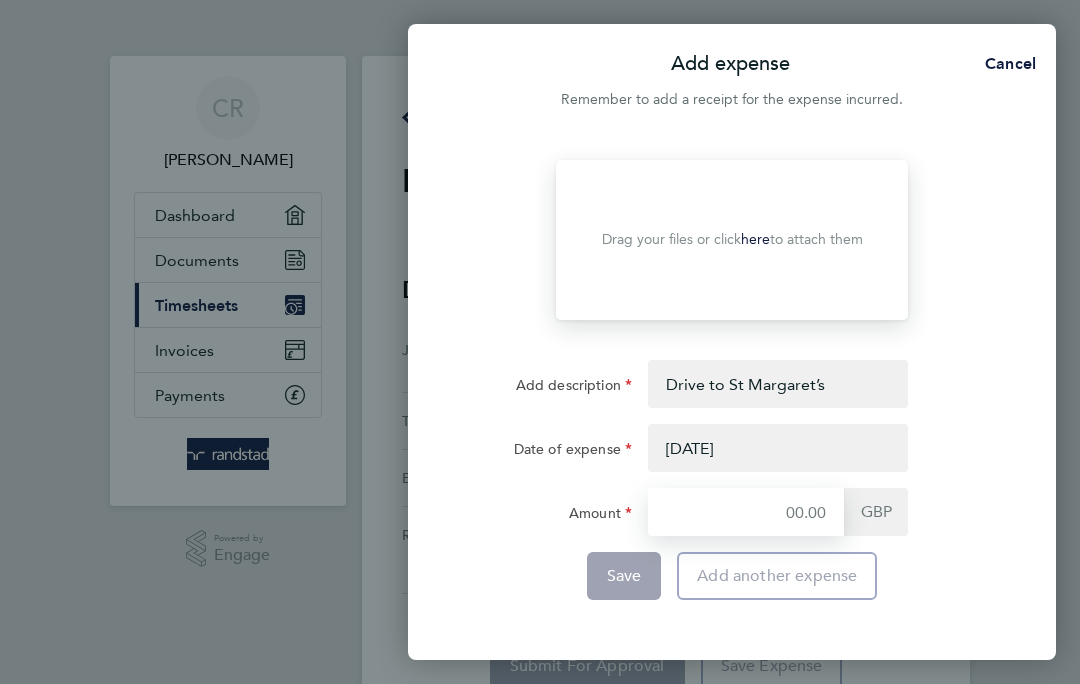 click on "Amount" at bounding box center (746, 512) 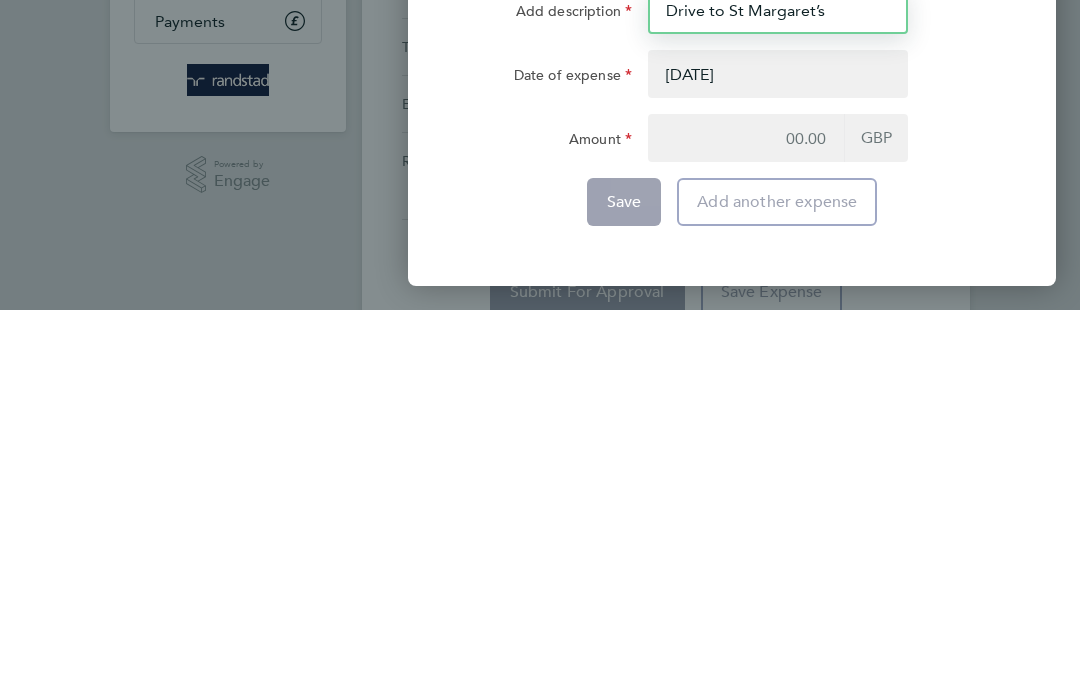 click on "Drive to St Margaret’s" at bounding box center (778, 384) 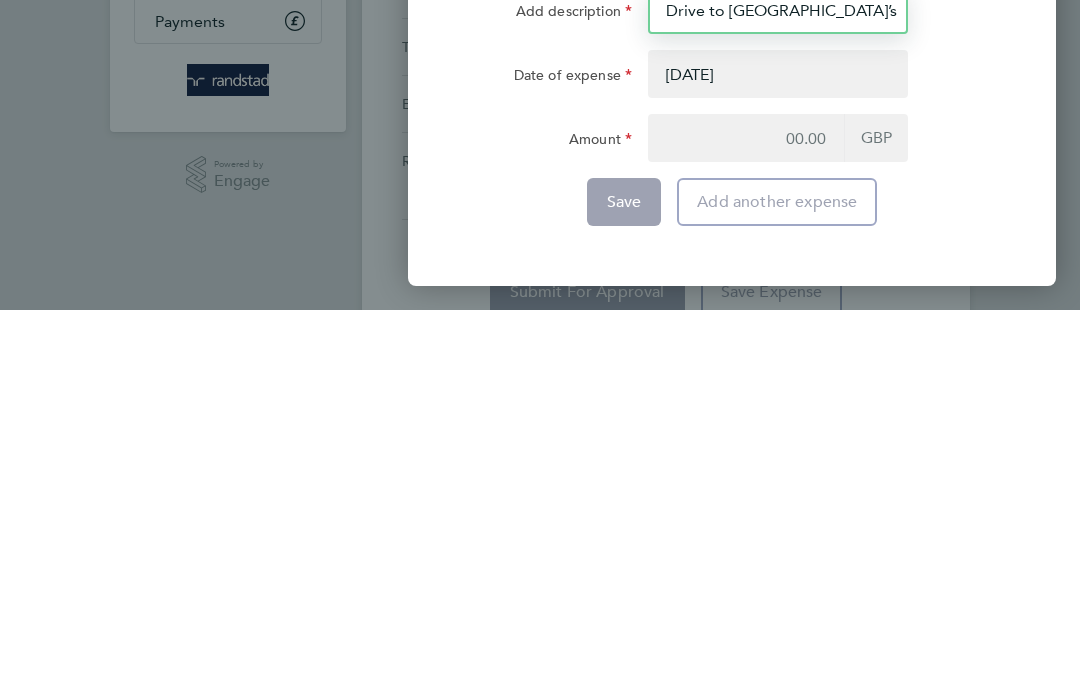 type on "Drive to St Margaret’s 62 mile round trip" 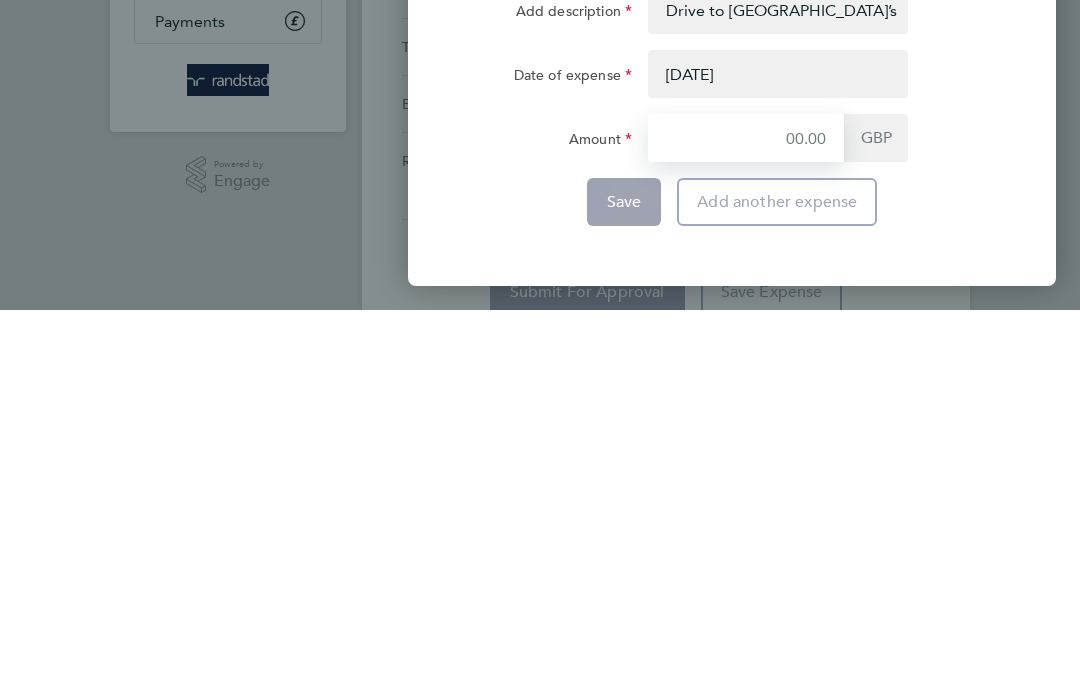 click on "Amount" at bounding box center (746, 512) 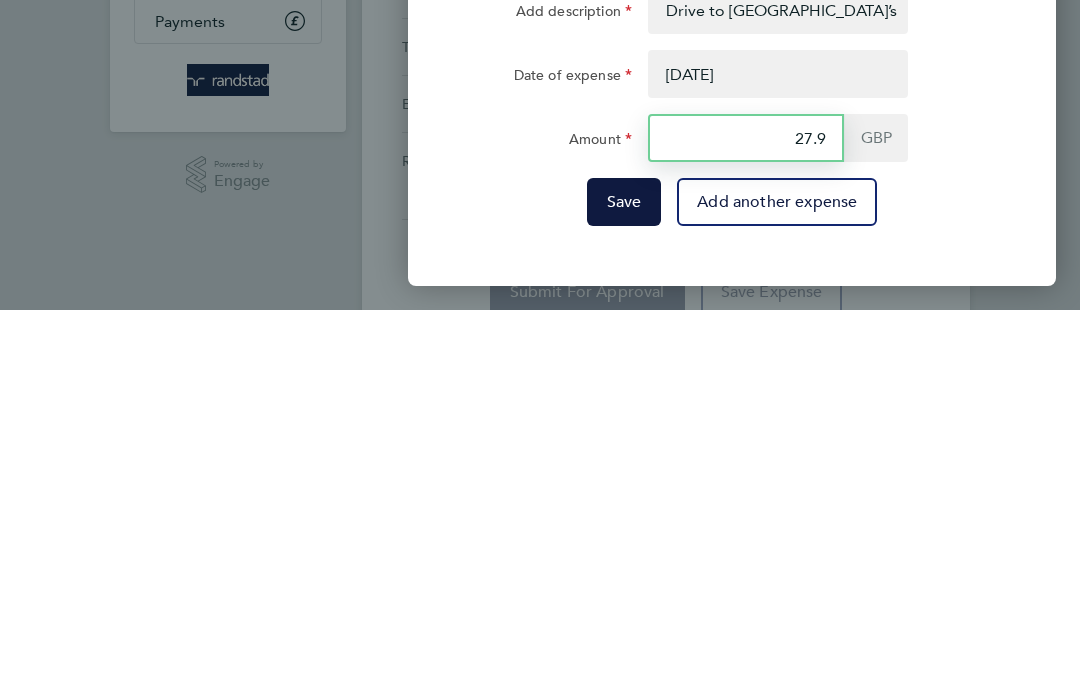 type on "27.90" 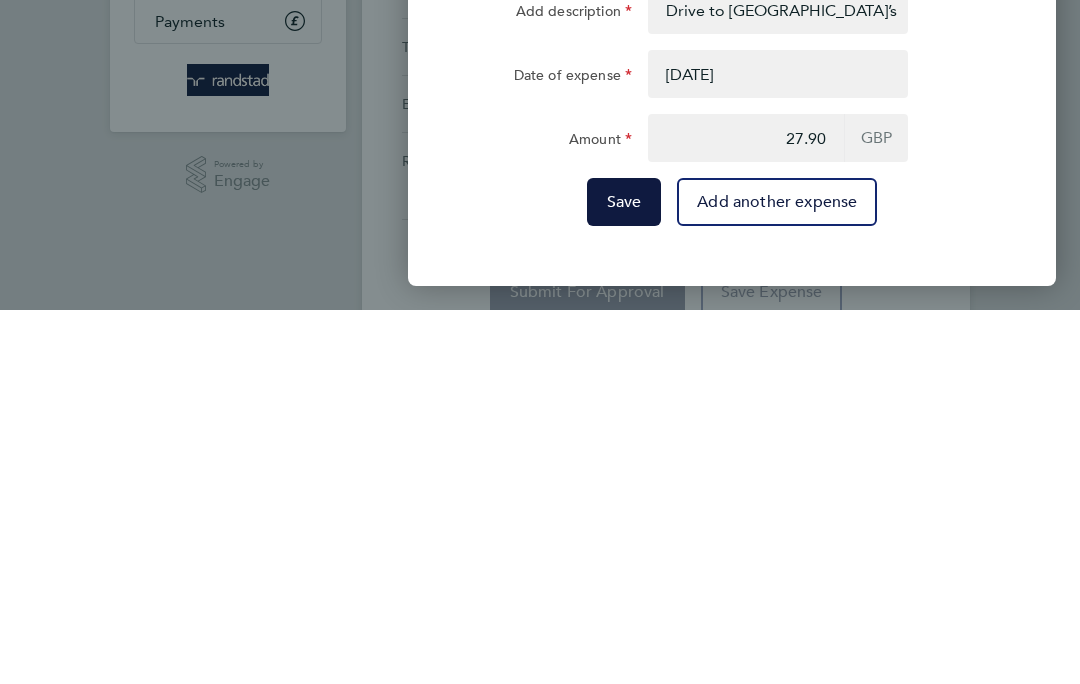 click on "Save" 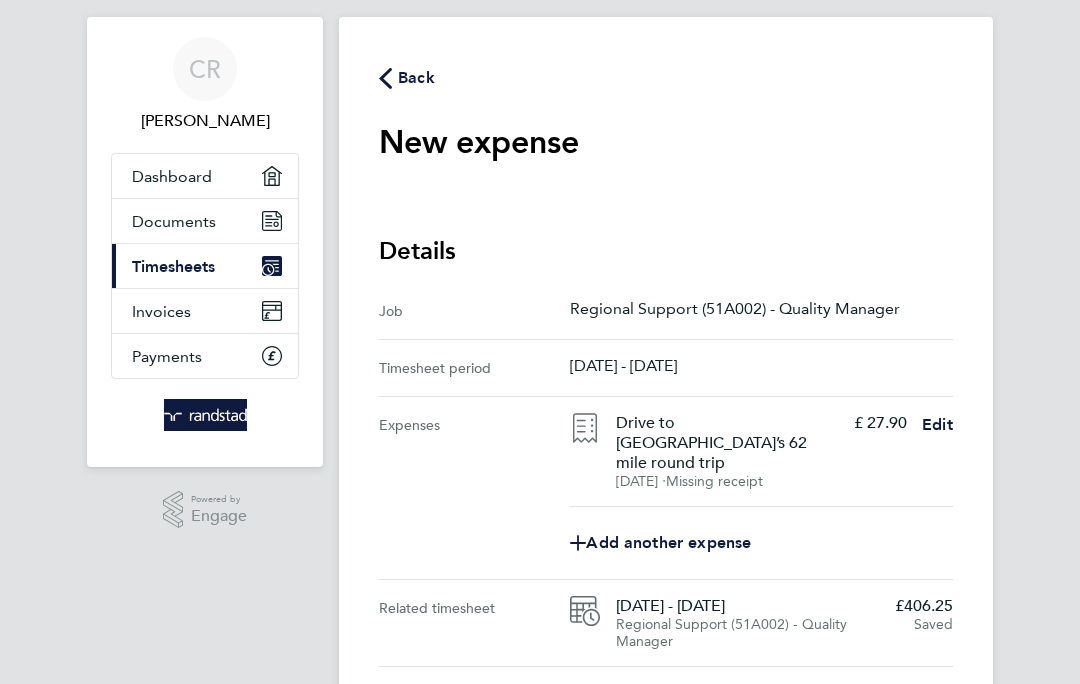 scroll, scrollTop: 97, scrollLeft: 0, axis: vertical 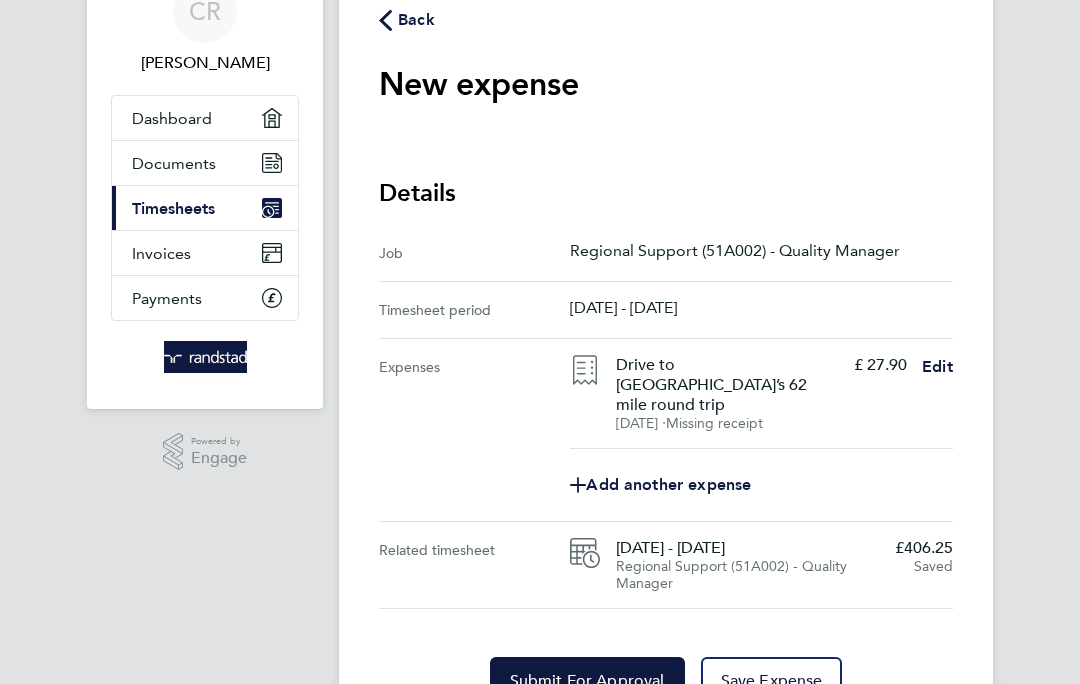 click on "Save Expense" 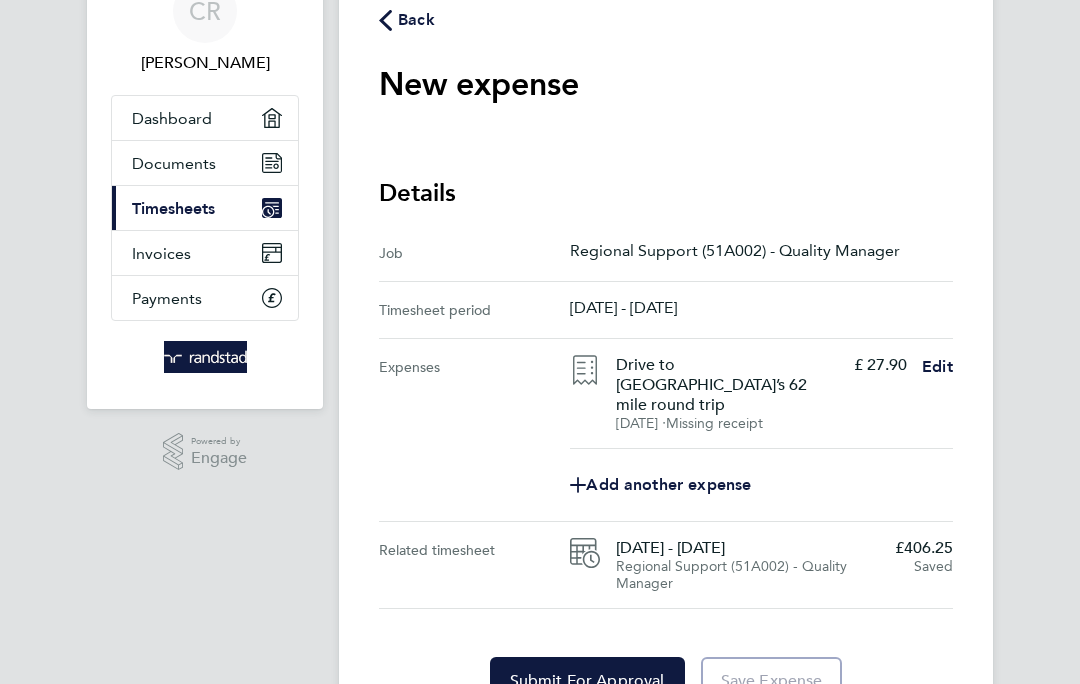 scroll, scrollTop: 0, scrollLeft: 0, axis: both 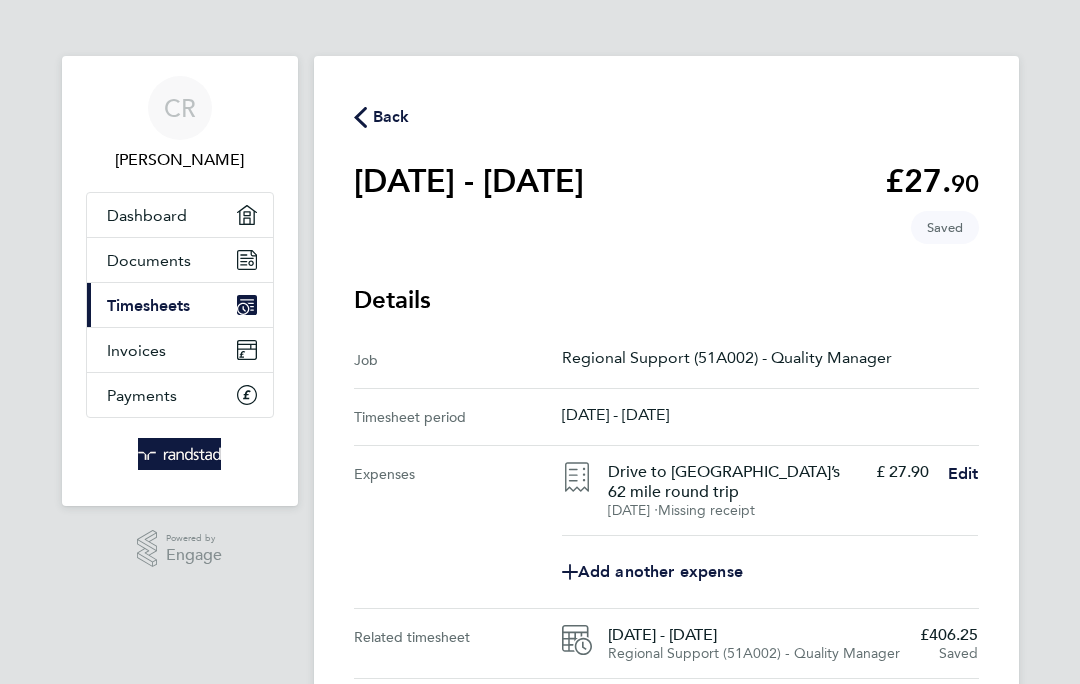 click on "CR   Colin Ratcliffe   Applications:   Dashboard
Documents
Current page:   Timesheets
Invoices
Payments
.st0{fill:#C0C1C2;}
Powered by Engage
Back  12 - 18 Jul 2025   £27. 90 expense descripion placeholder  Saved  Details  Job   Regional Support (51A002) - Quality Manager   Timesheet period   12 - 18 Jul 2025   Expenses
Drive to St Margaret’s 62 mile round trip   14 Jul 2025 ⋅   Missing receipt   £ 27.90   Edit
Add another expense   Related timesheet
12 - 18 Jul 2025   Regional Support (51A002) - Quality Manager   £406.25   Saved   Submit For Approval   Save Expense" at bounding box center [540, 427] 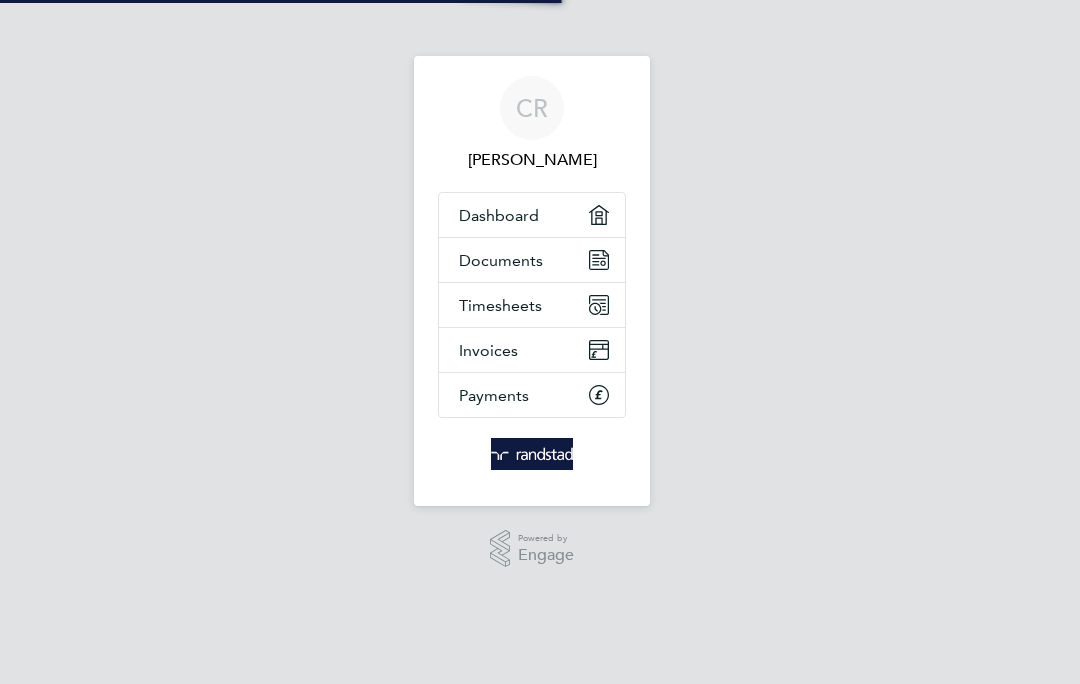 scroll, scrollTop: 0, scrollLeft: 0, axis: both 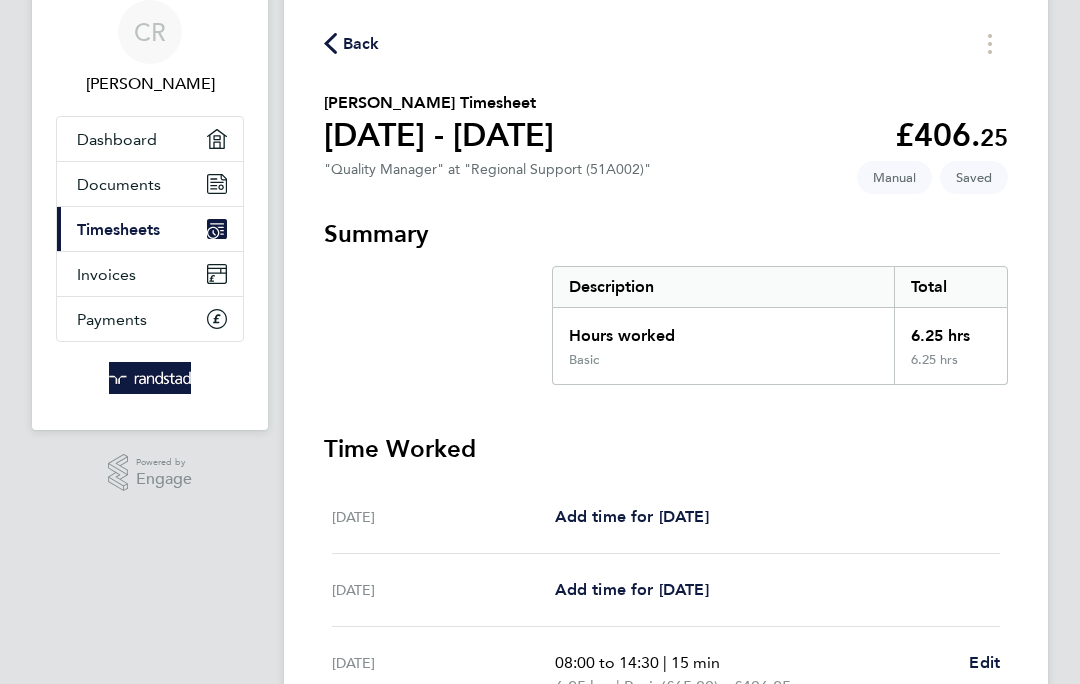 click on "Hours worked" at bounding box center (723, 331) 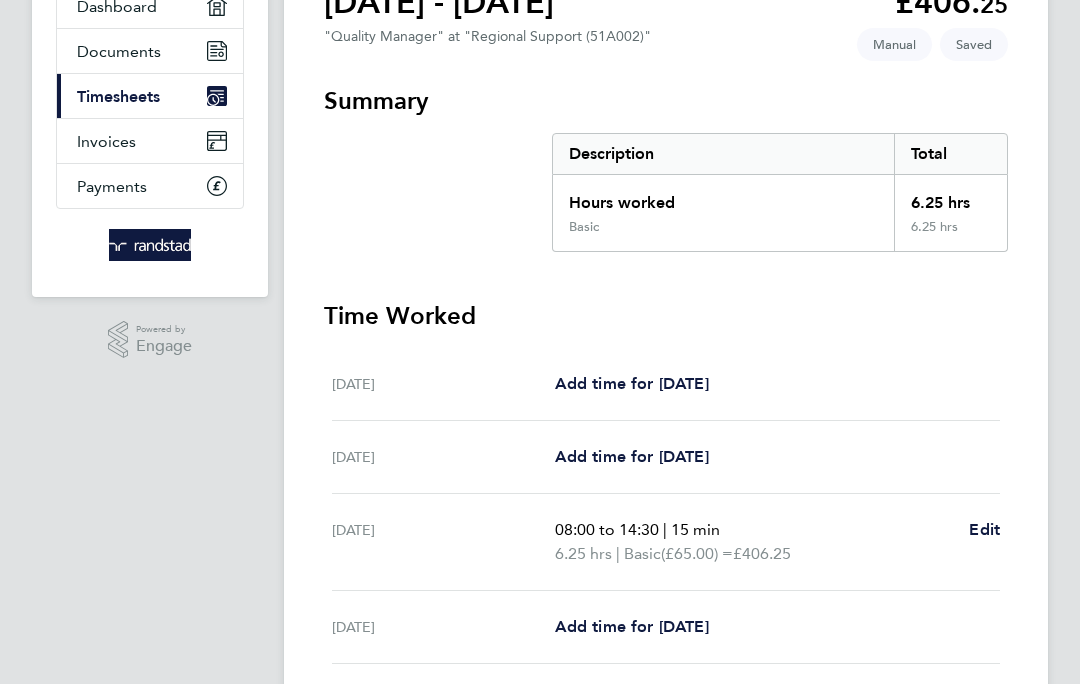 scroll, scrollTop: 213, scrollLeft: 0, axis: vertical 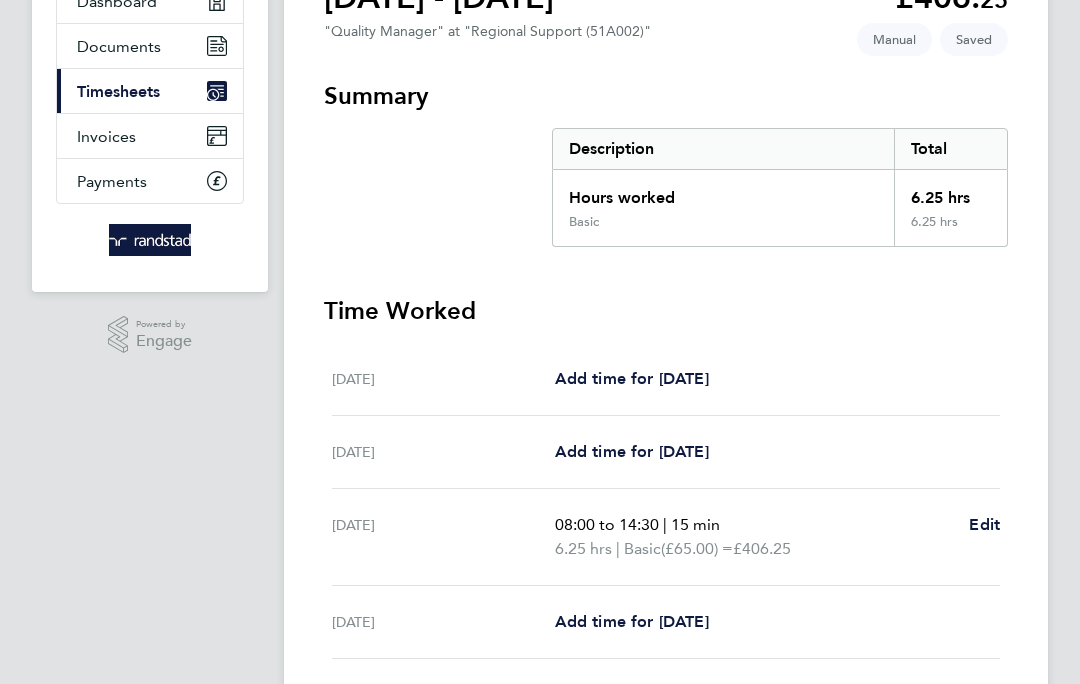 click on "[DATE]   Add time for [DATE]   Add time for [DATE]   [DATE]   Add time for [DATE]   Add time for [DATE]   [DATE]   08:00 to 14:30   |   15 min   6.25 hrs   |   Basic   (£65.00) =   £406.25   Edit   [DATE]   Add time for [DATE]   Add time for [DATE]   [DATE]   Add time for [DATE]   Add time for [DATE]   [DATE]   Add time for [DATE]   Add time for [DATE]   [DATE]   Add time for [DATE]   Add time for [DATE]" 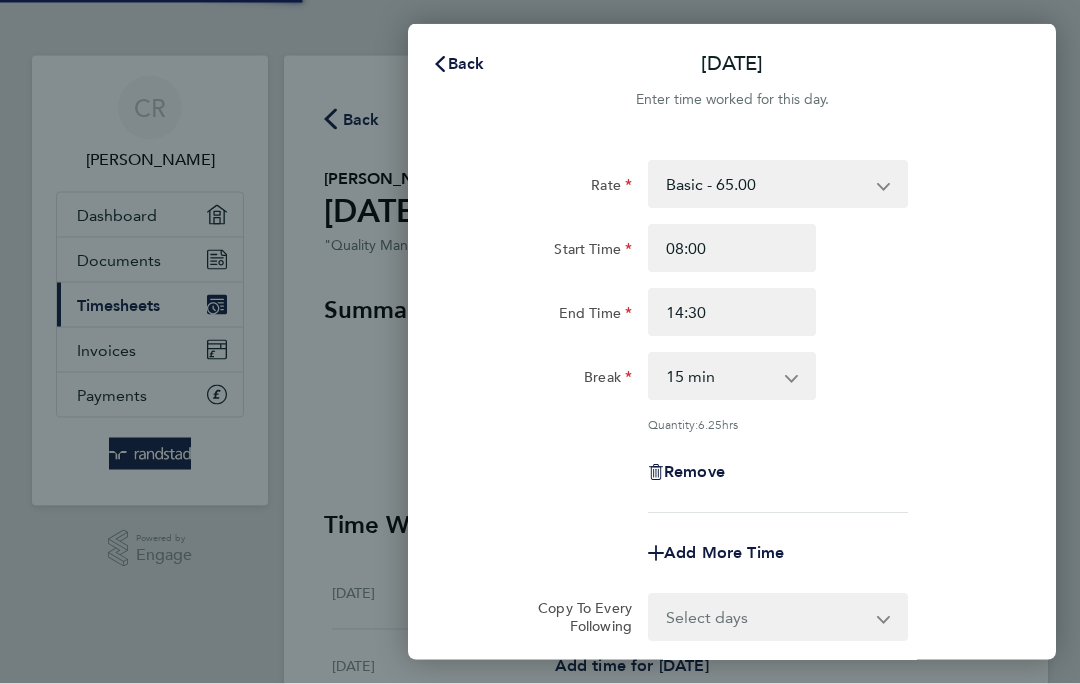 scroll, scrollTop: 0, scrollLeft: 0, axis: both 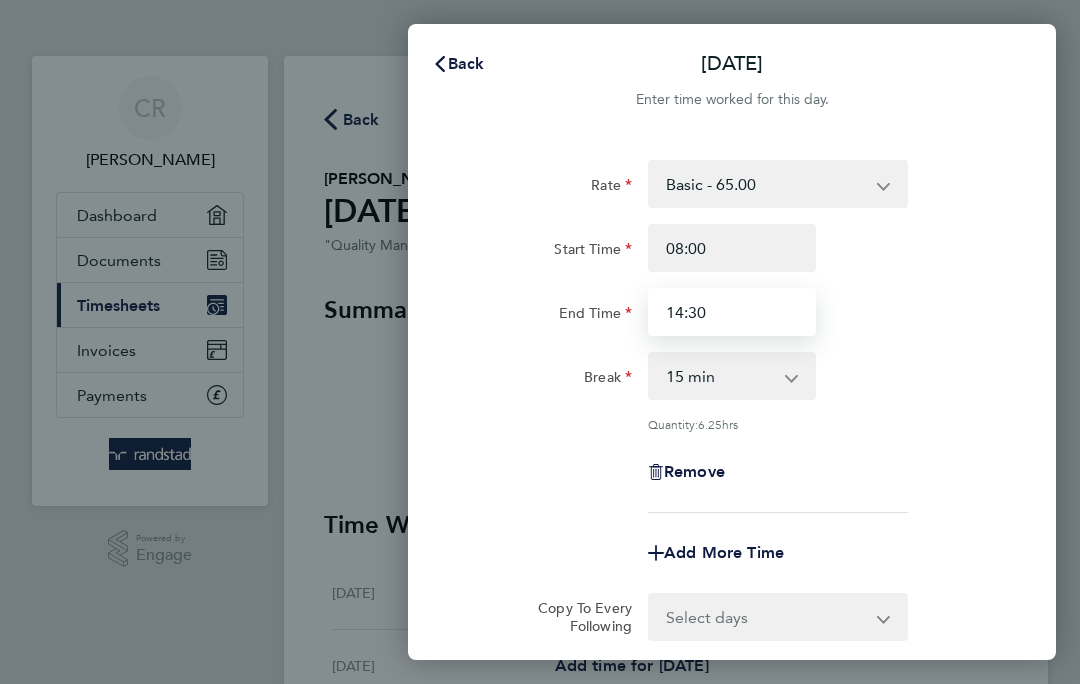 click on "14:30" at bounding box center [732, 312] 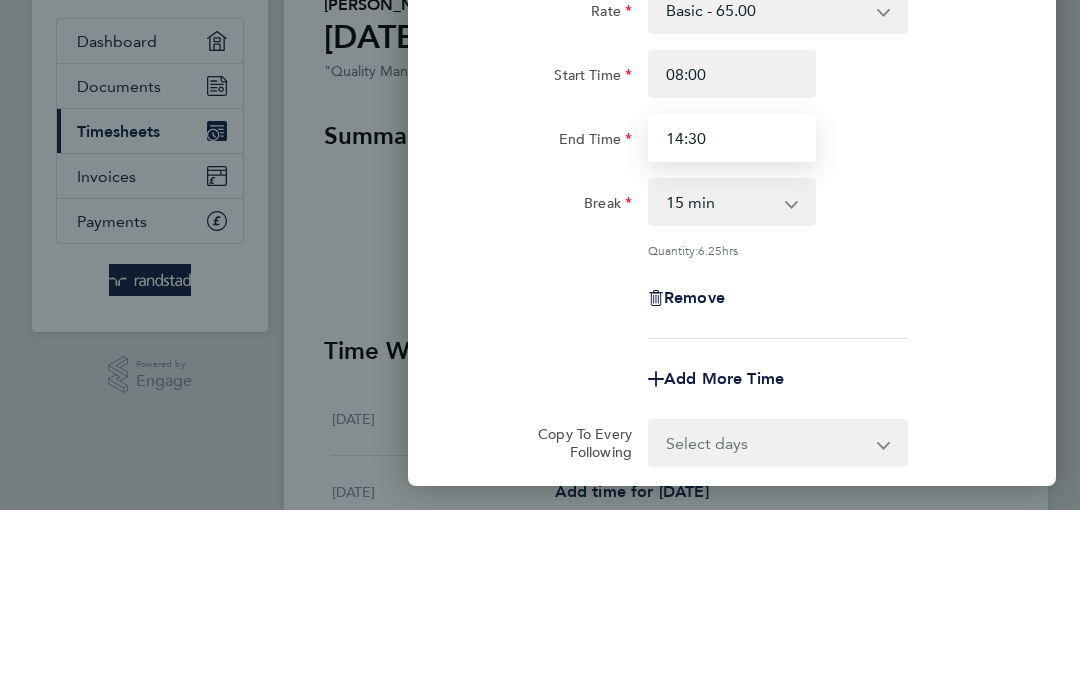 click on "14:30" at bounding box center (732, 312) 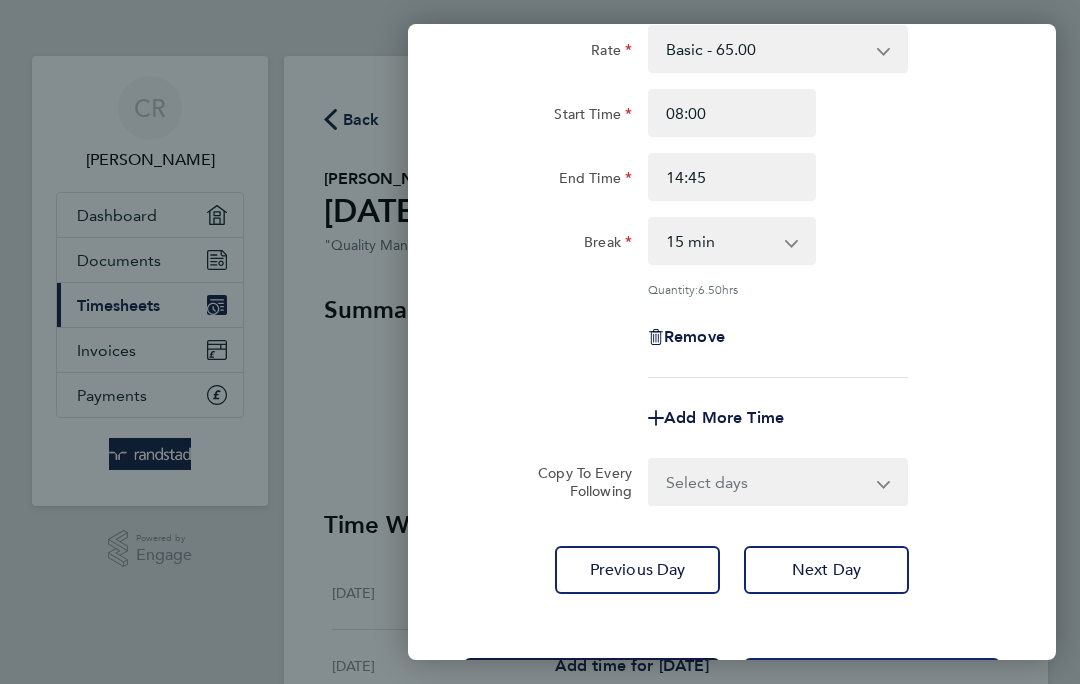 scroll, scrollTop: 134, scrollLeft: 0, axis: vertical 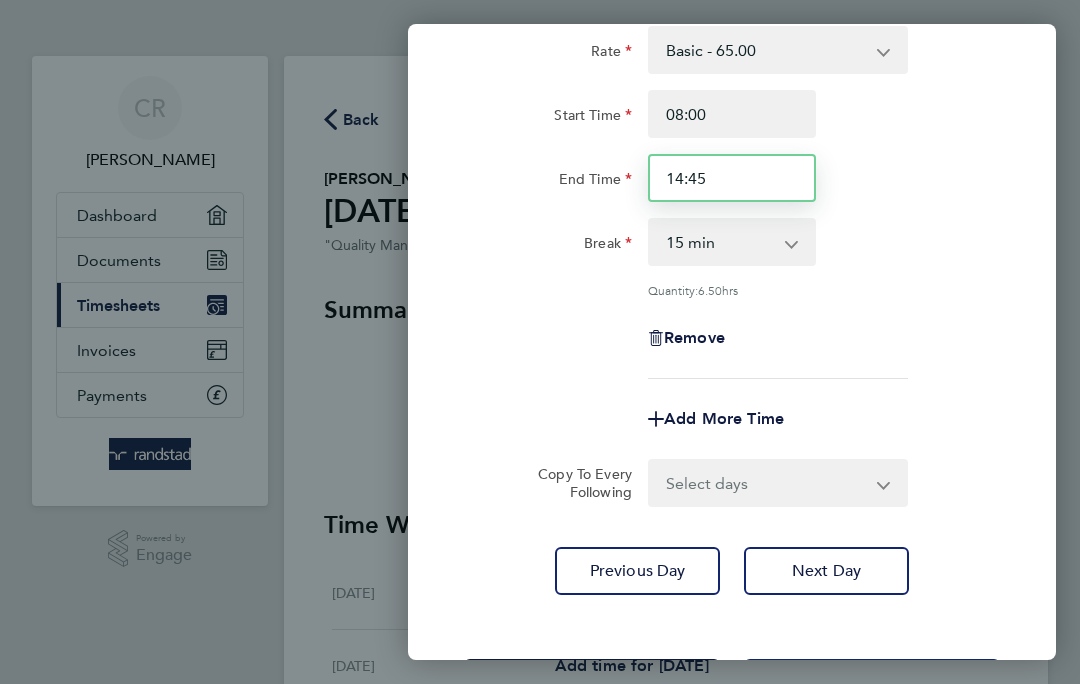 type on "14:45" 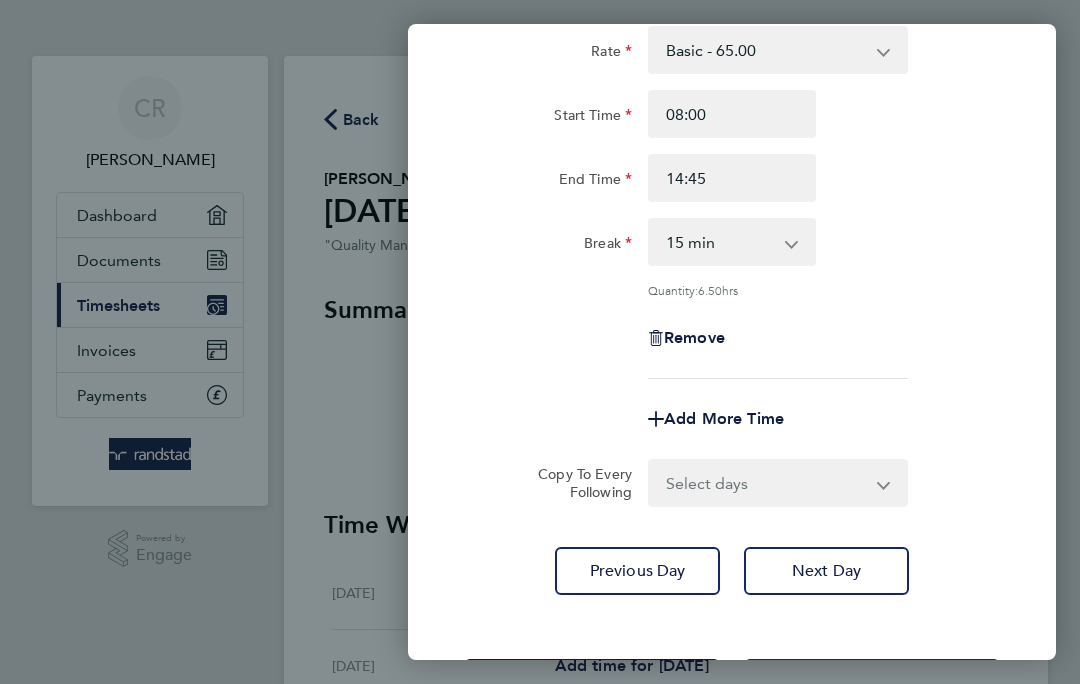 click on "Save Timesheet" 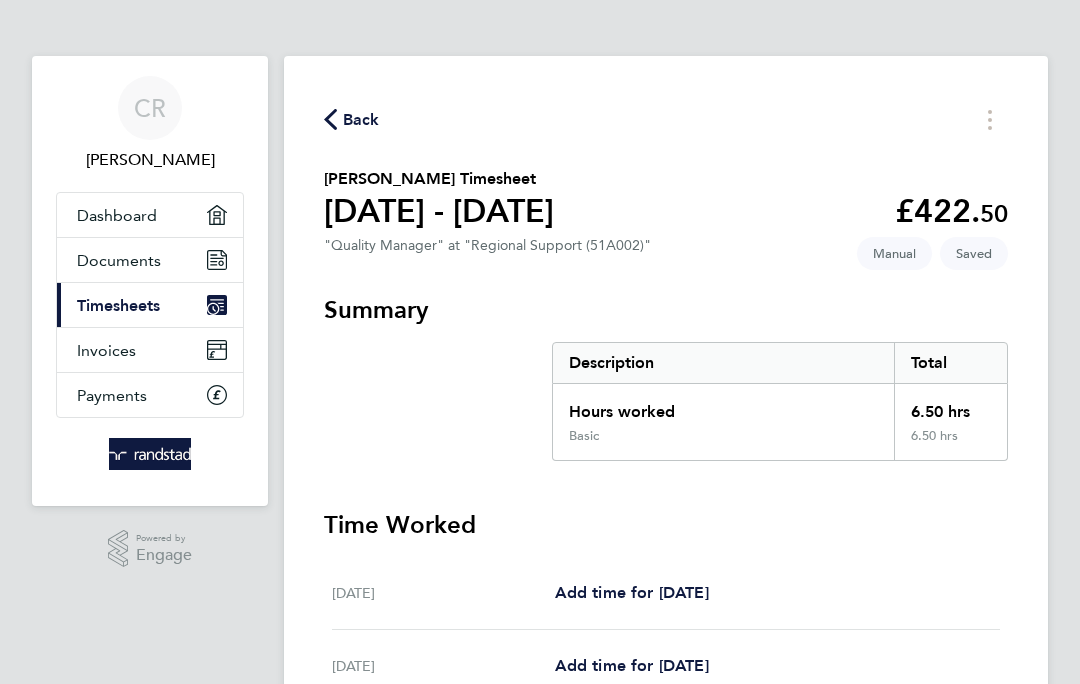 click on "CR   [PERSON_NAME]   Applications:   Dashboard
Documents
Current page:   Timesheets
Invoices
Payments
.st0{fill:#C0C1C2;}
Powered by Engage
Back
[PERSON_NAME] Timesheet   [DATE] - [DATE]   £422. 50  "Quality Manager" at "Regional Support (51A002)"   Saved   Manual   Summary   Description   Total   Hours worked   6.50 hrs   Basic   6.50 hrs   Time Worked   [DATE]   Add time for [DATE]   Add time for [DATE]   [DATE]   Add time for [DATE]   Add time for [DATE]   [DATE]   08:00 to 14:45   |   15 min   6.50 hrs   |   Basic   (£65.00) =   £422.50   Edit   [DATE]   Add time for [DATE]   Add time for [DATE]   [DATE]   Add time for [DATE]   Add time for [DATE]   [DATE]   Add time for [DATE]" at bounding box center (540, 634) 